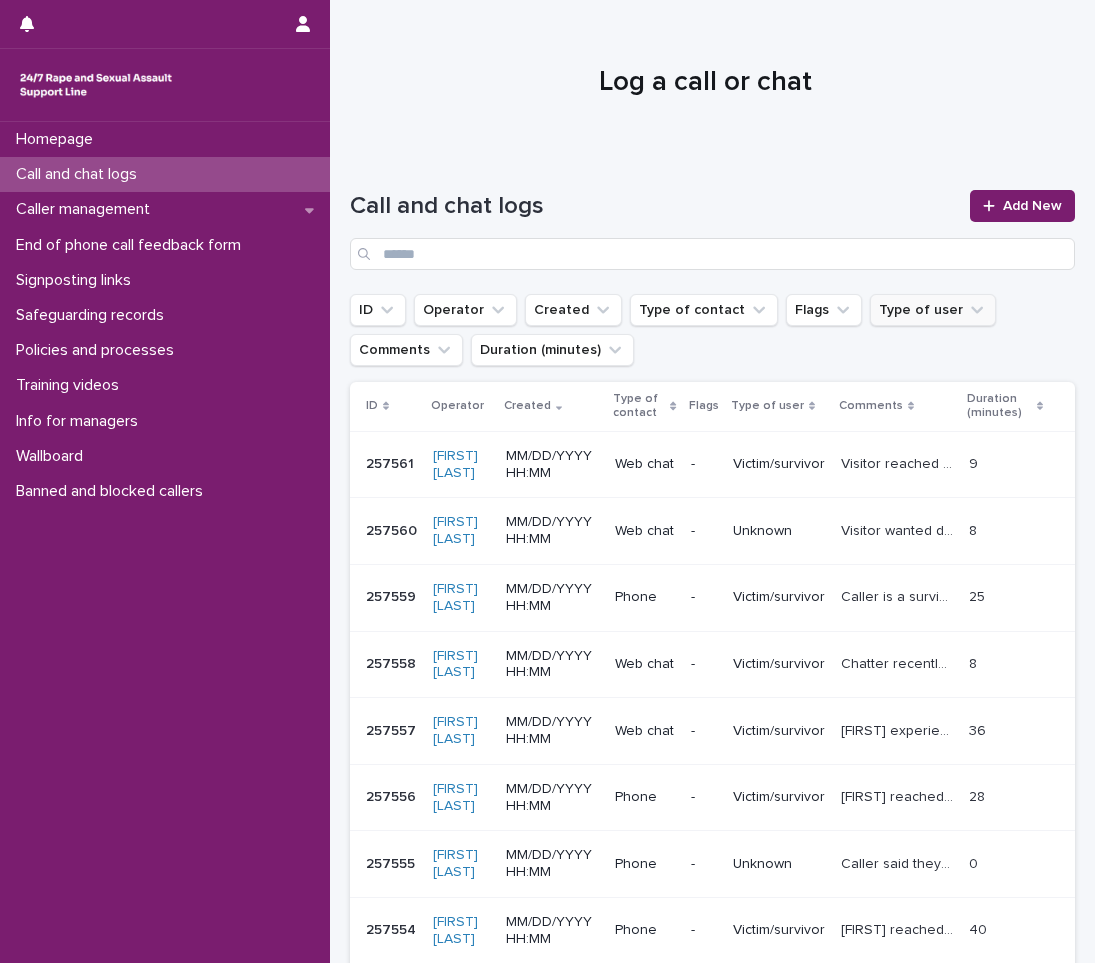scroll, scrollTop: 0, scrollLeft: 0, axis: both 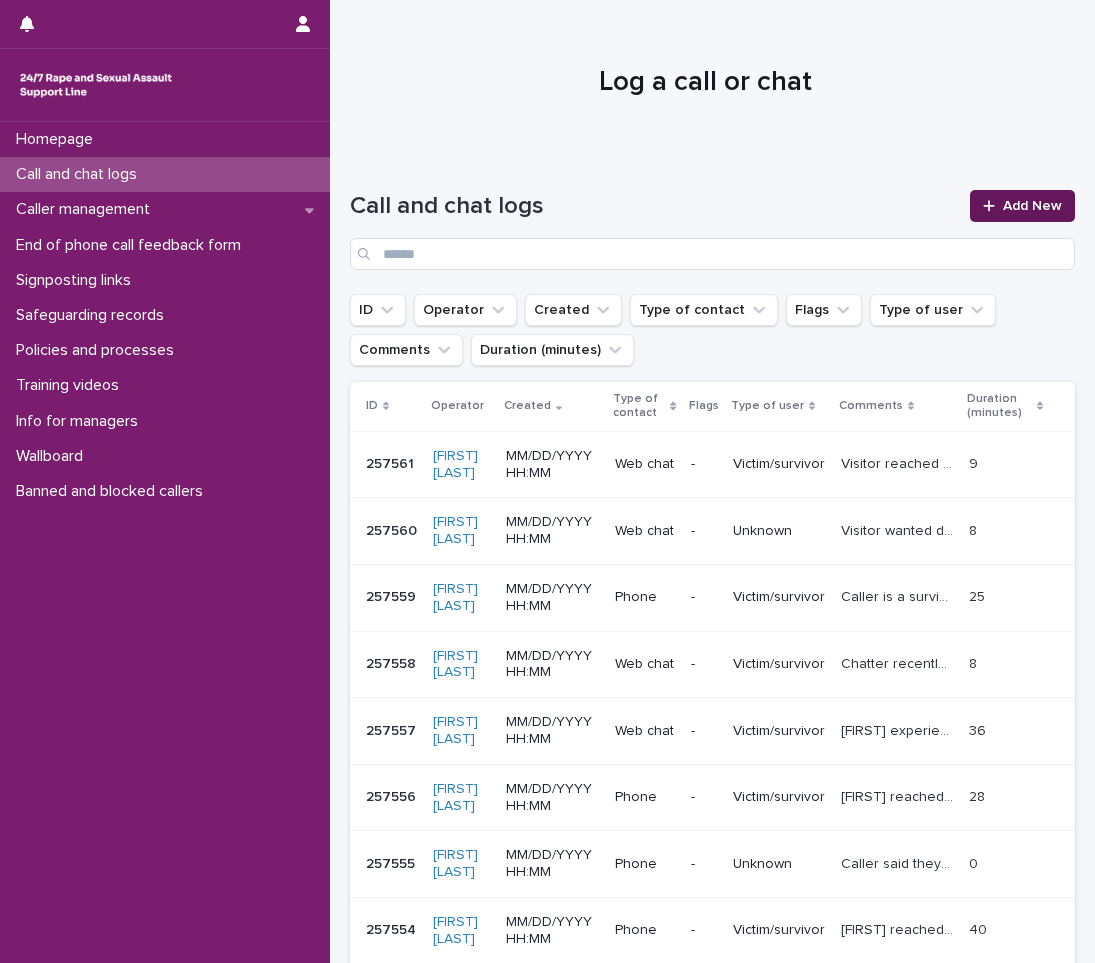 click on "Add New" at bounding box center [1032, 206] 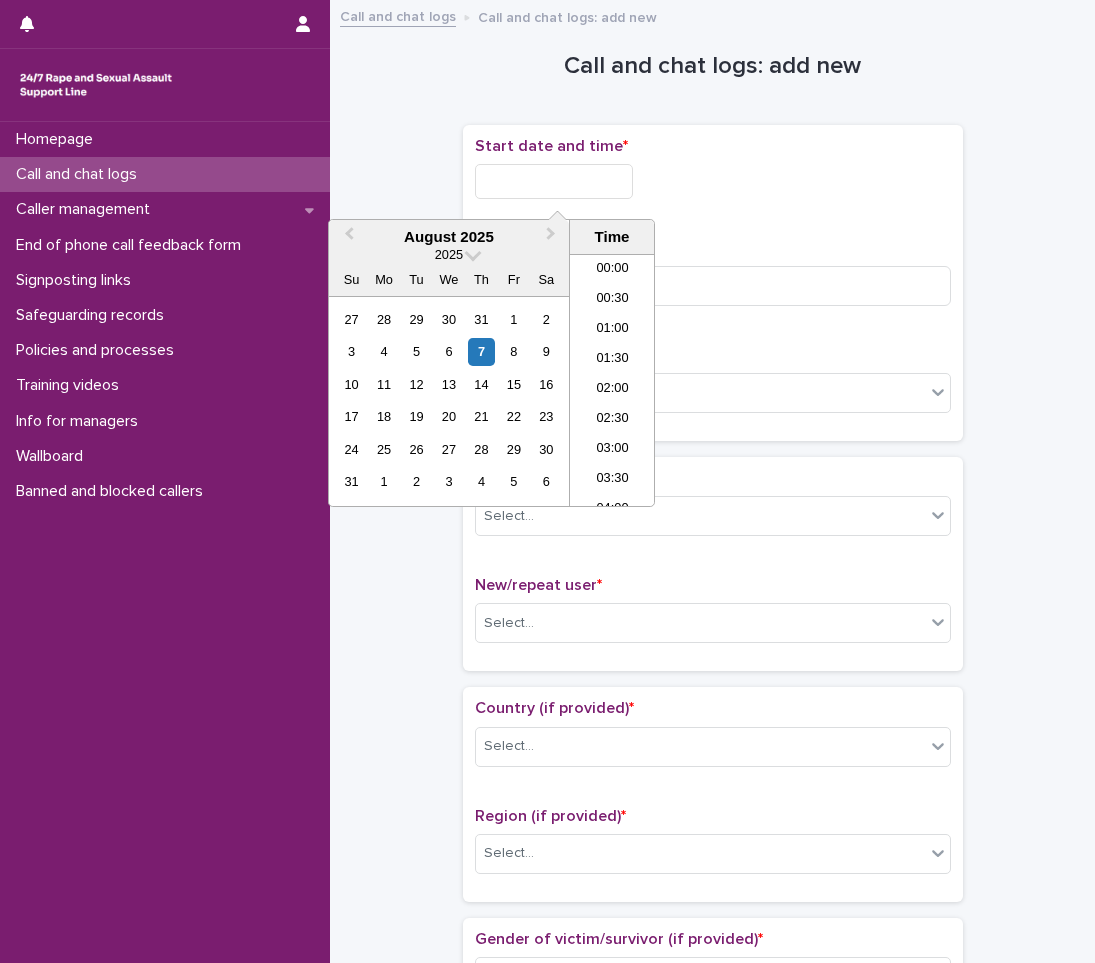 click at bounding box center [554, 181] 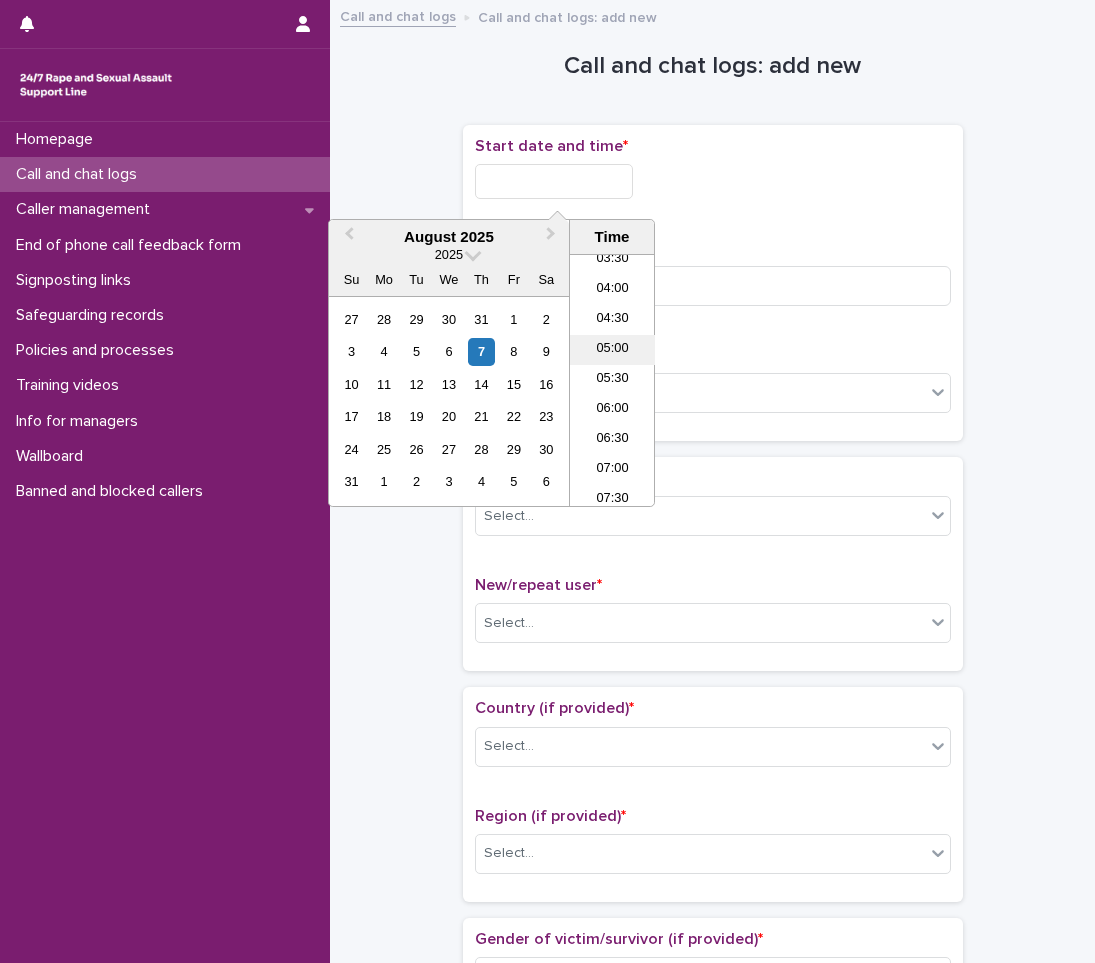 click on "05:00" at bounding box center (612, 350) 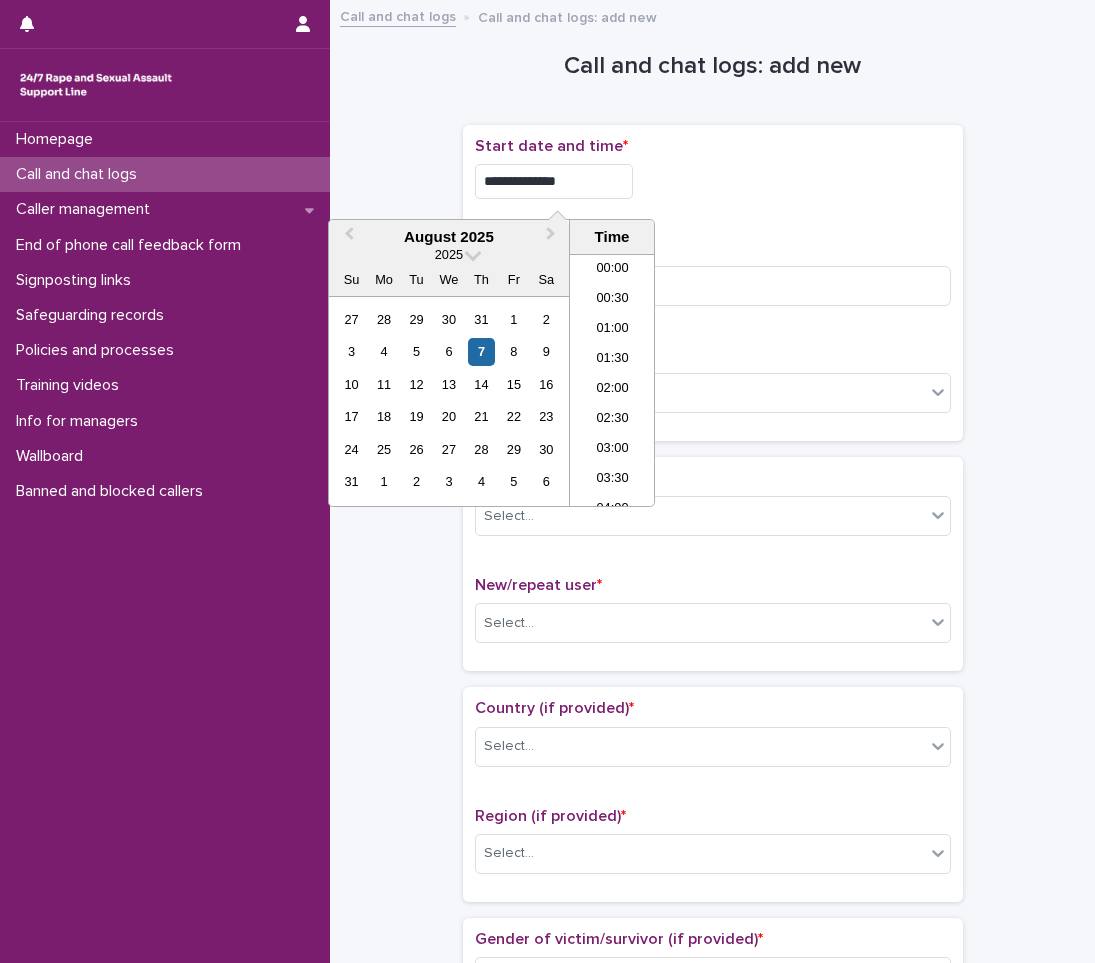 click on "**********" at bounding box center [554, 181] 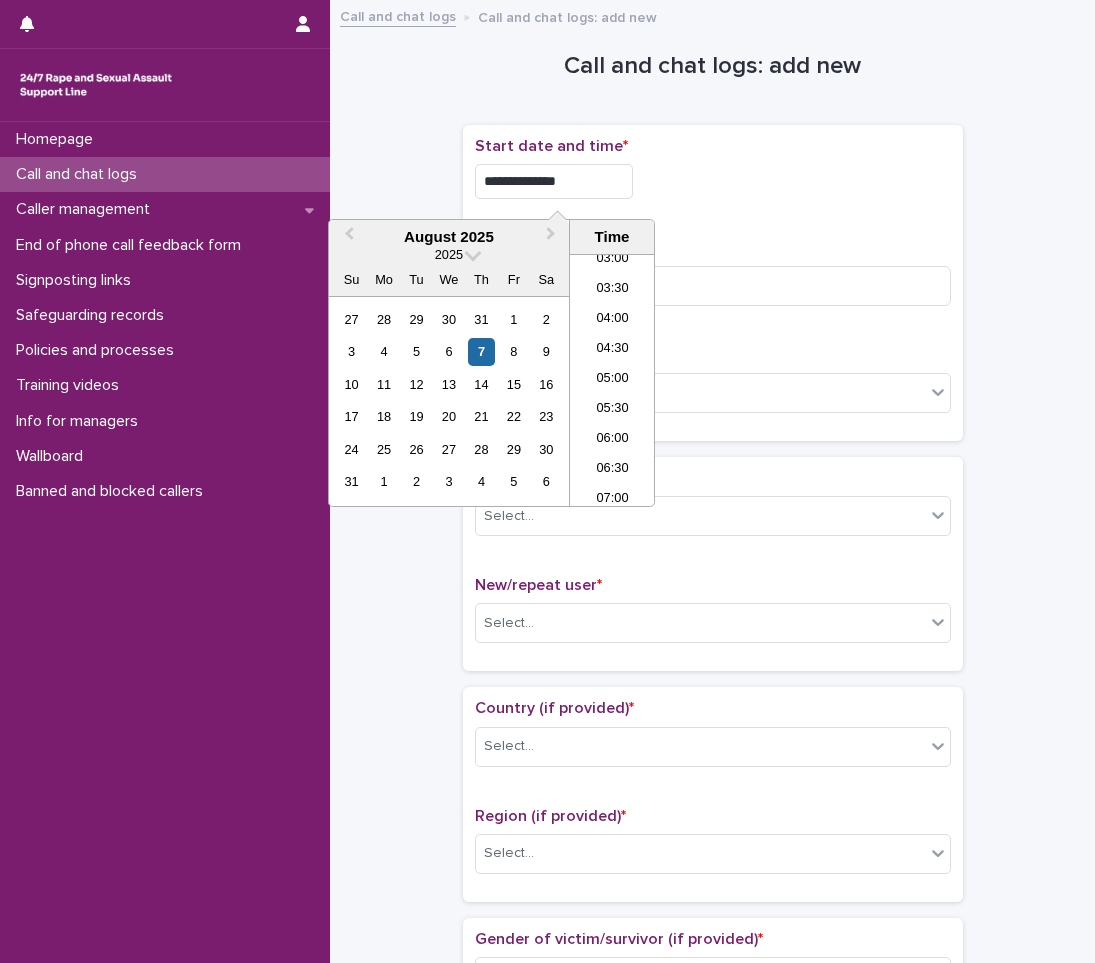 type on "**********" 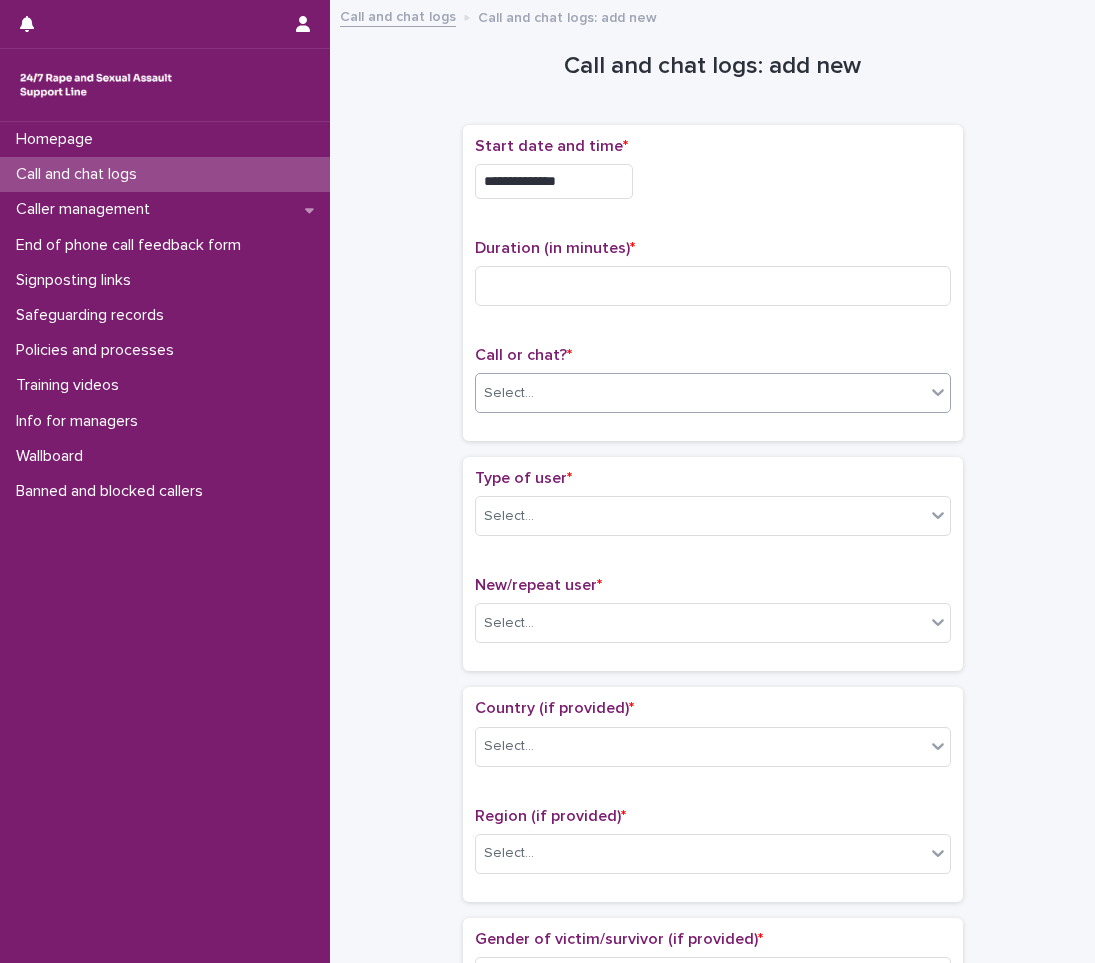 click on "Select..." at bounding box center (700, 393) 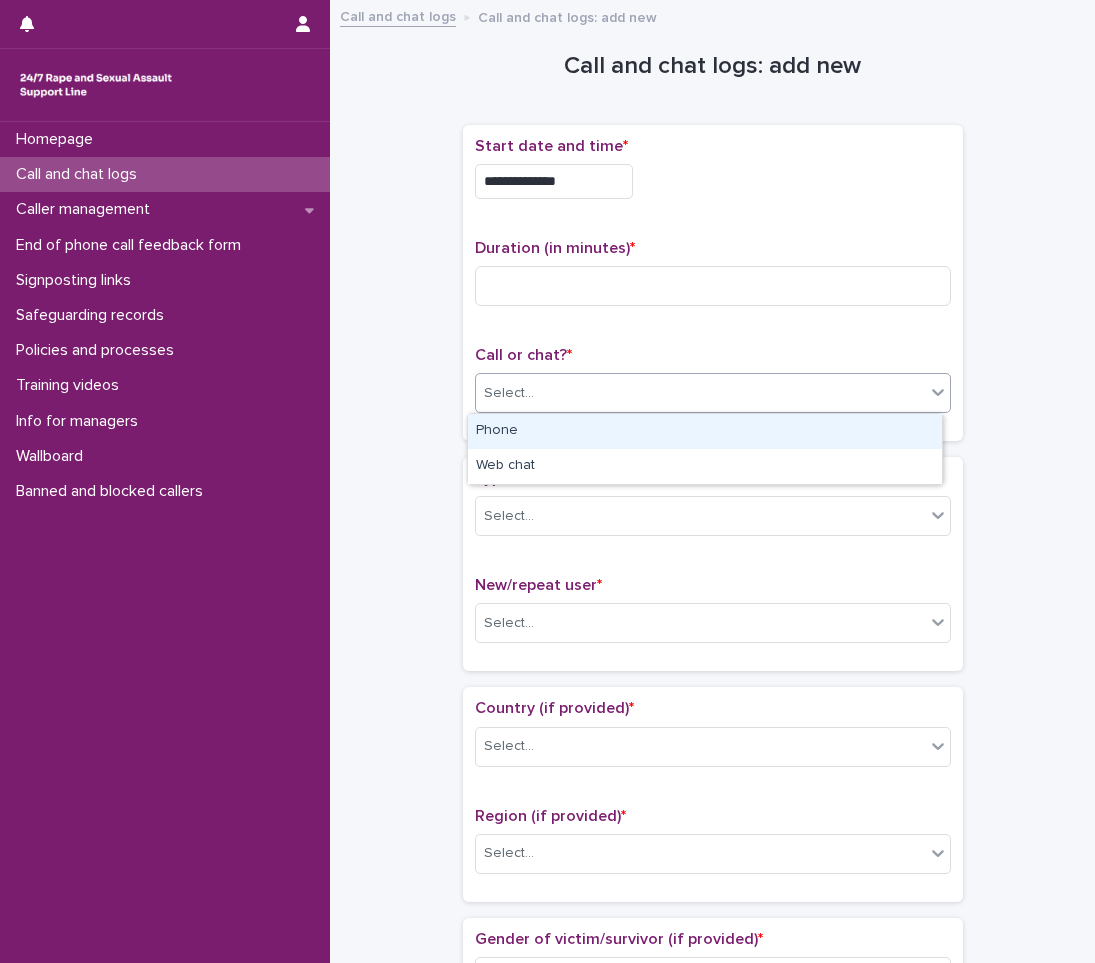 click on "Phone" at bounding box center [705, 431] 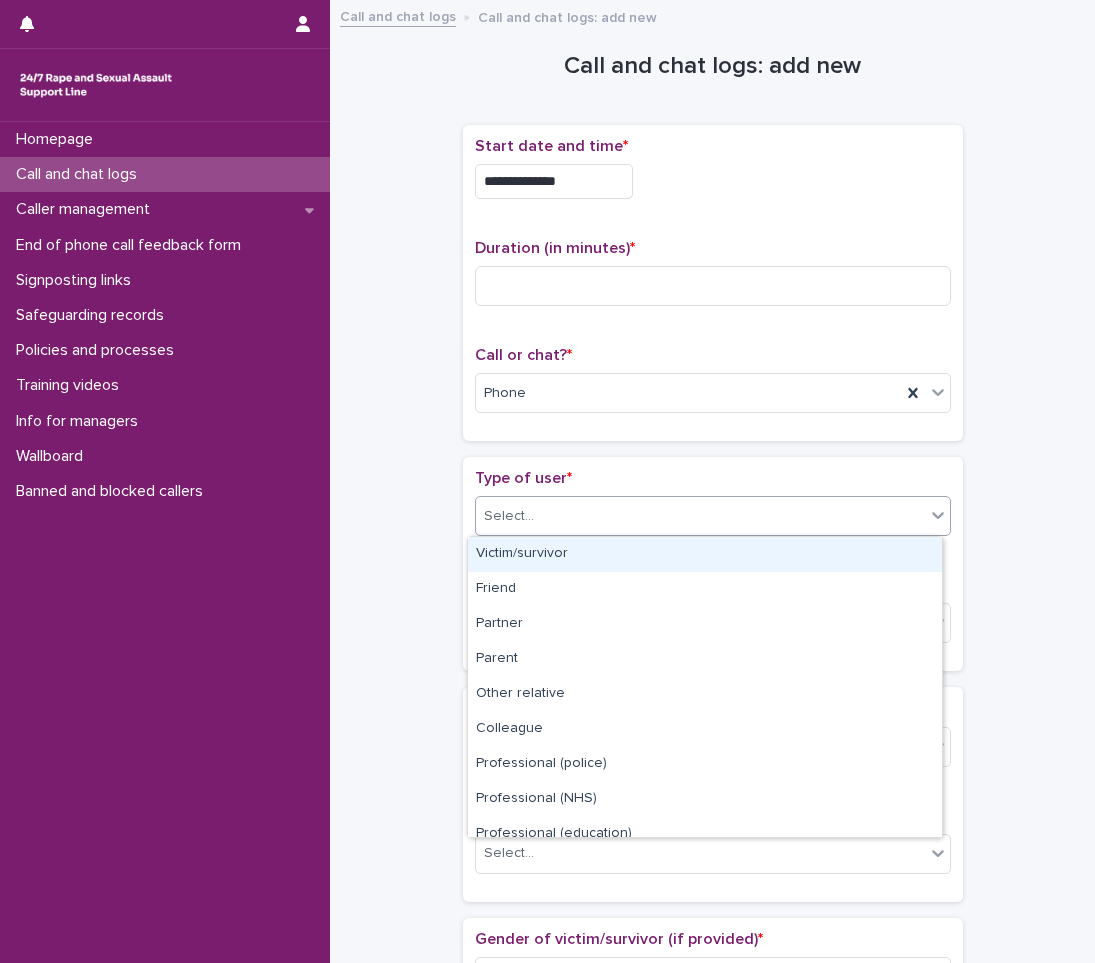 click on "Select..." at bounding box center [700, 516] 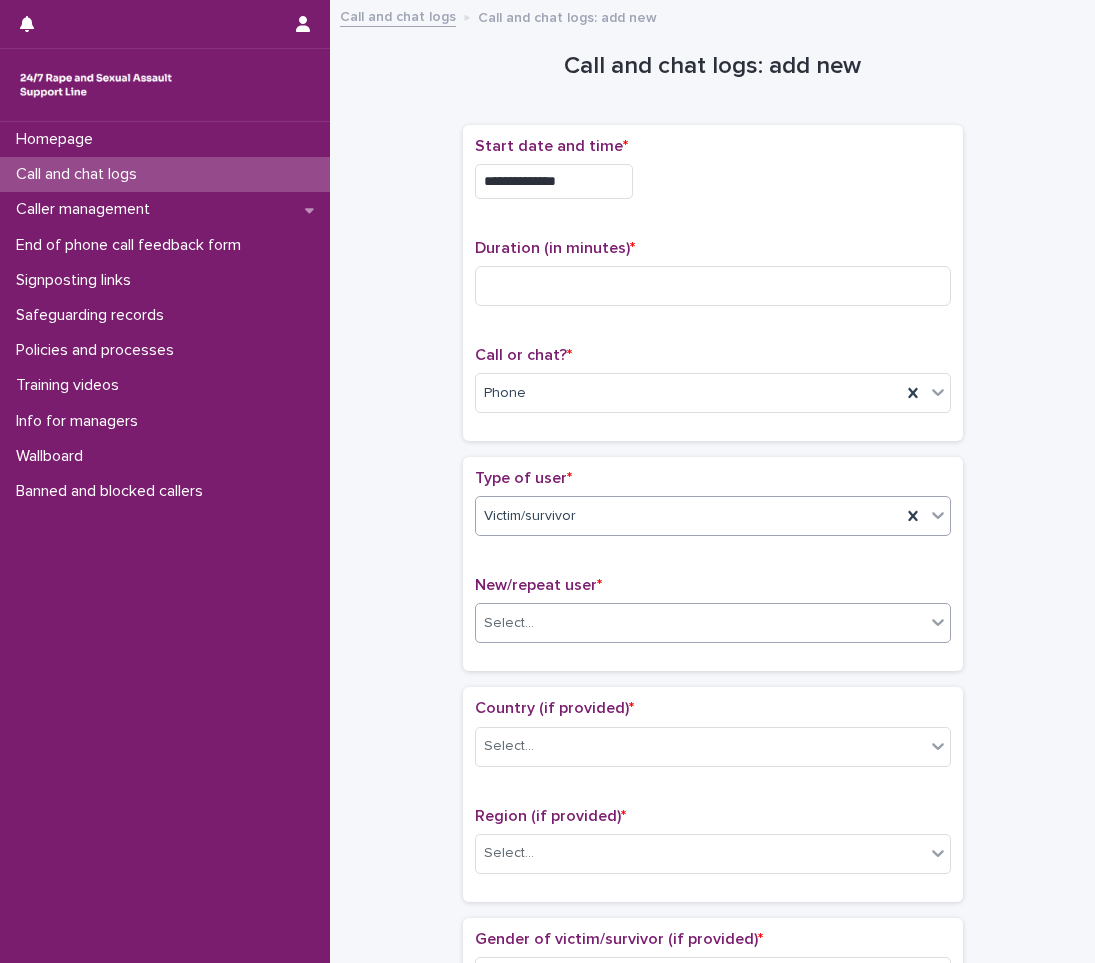 click on "Select..." at bounding box center (700, 623) 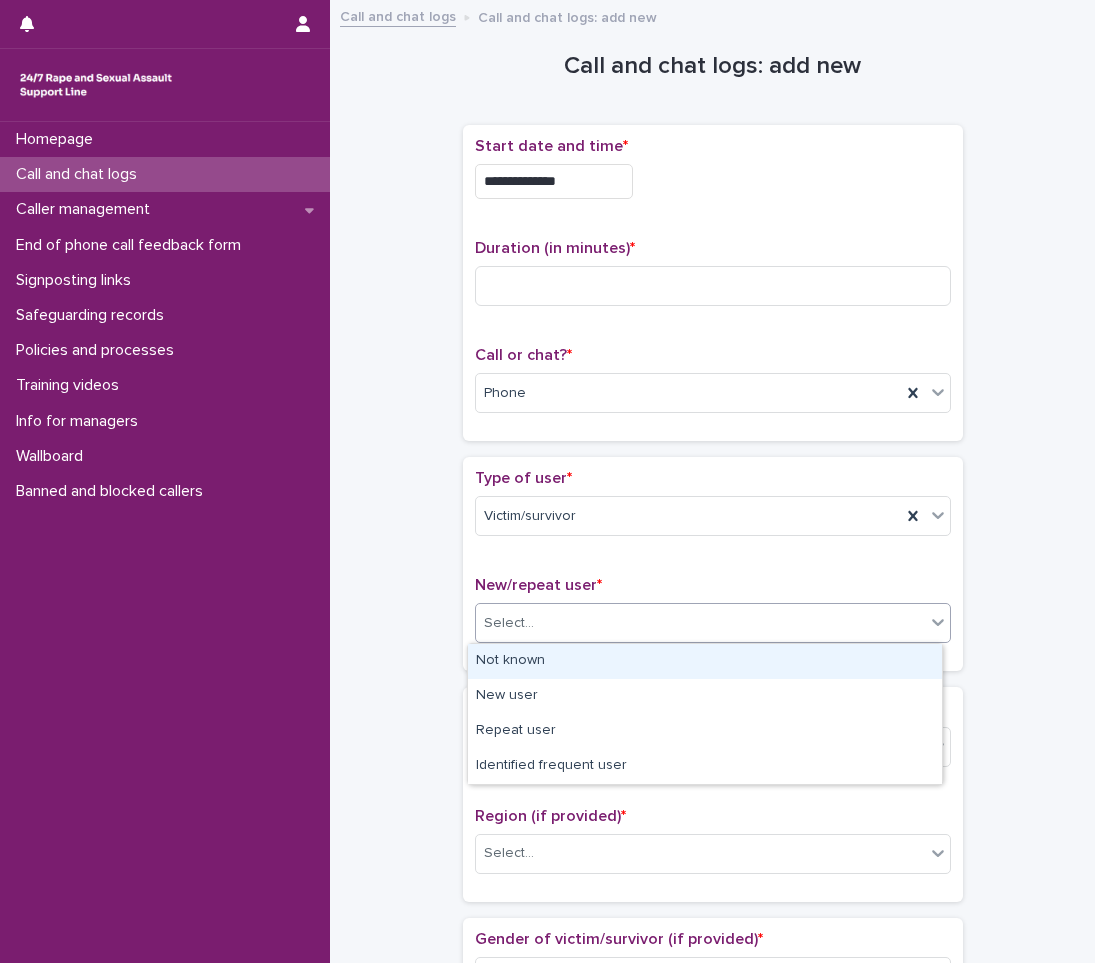 click on "Not known" at bounding box center (705, 661) 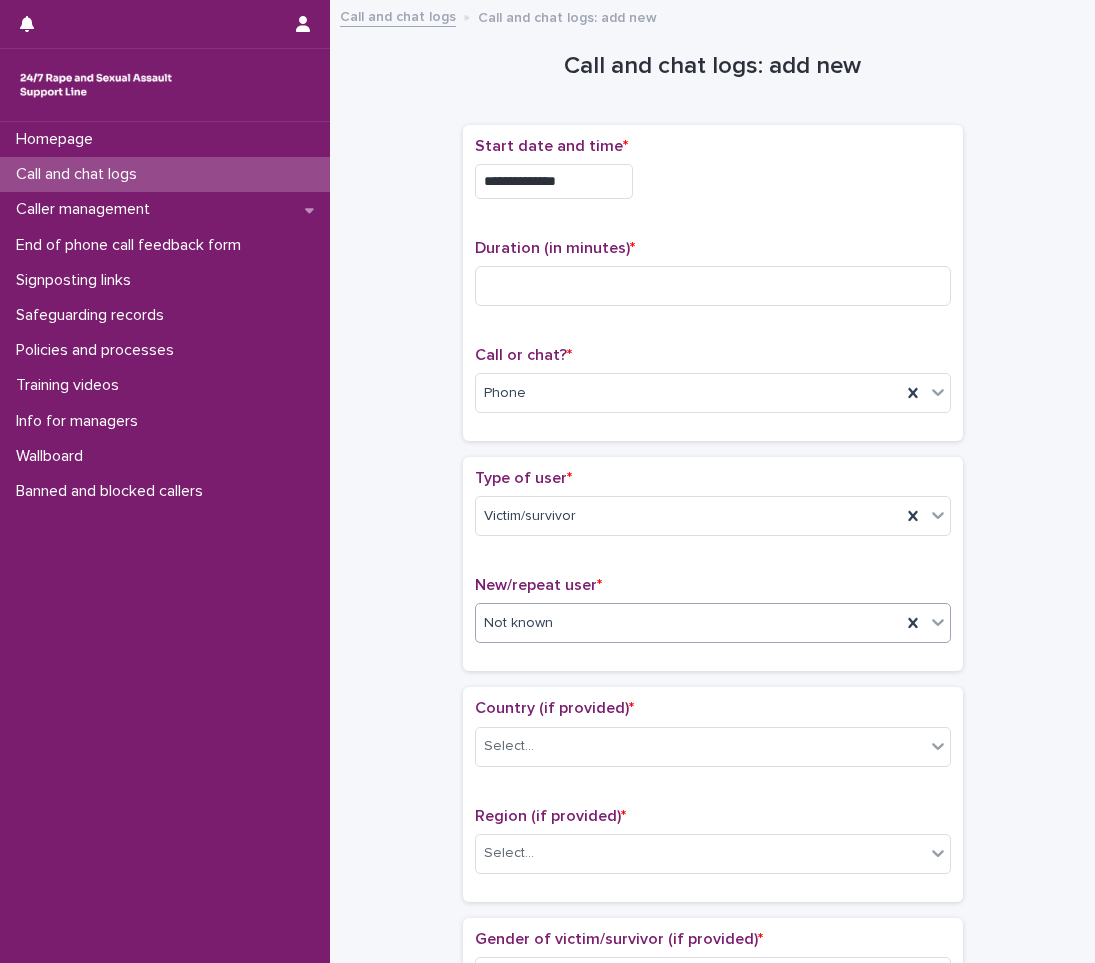 click on "Not known" at bounding box center (688, 623) 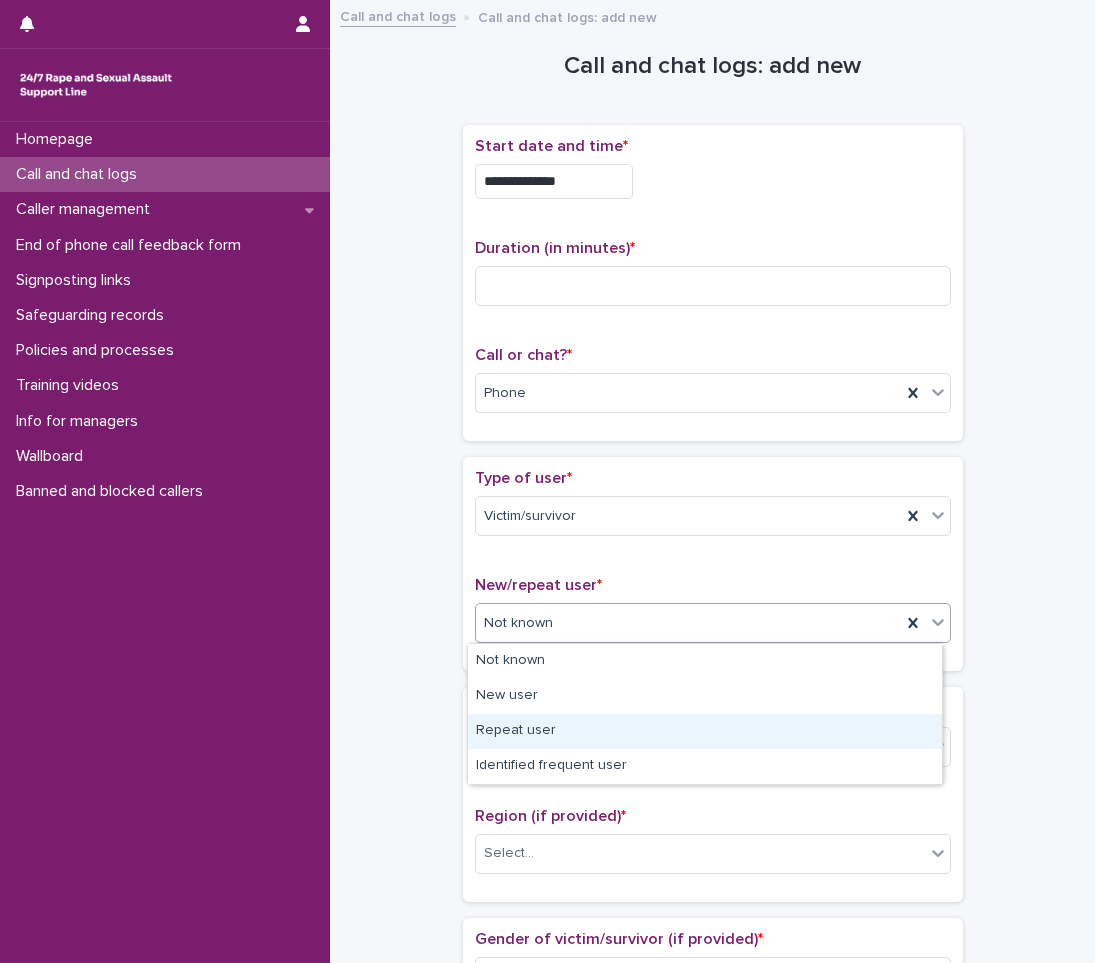 click on "Repeat user" at bounding box center (705, 731) 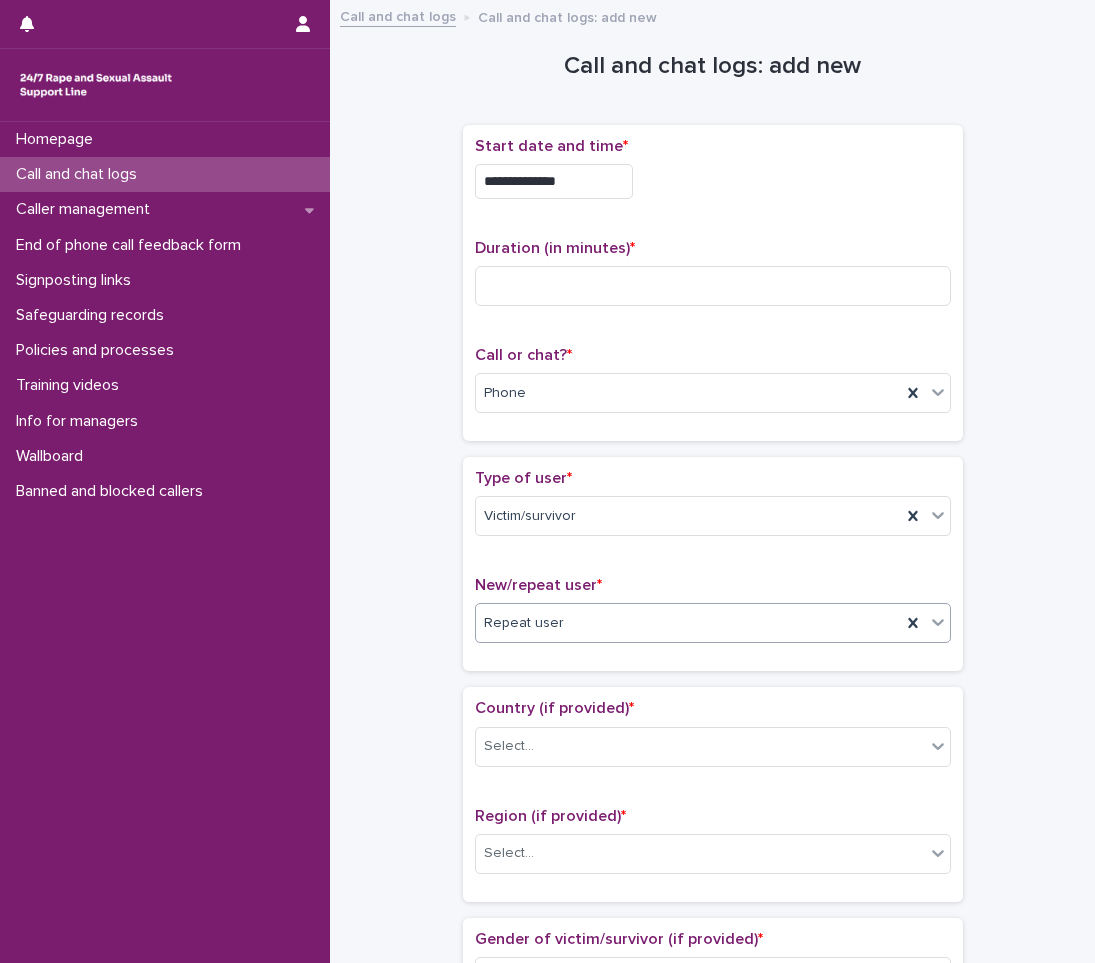 click on "Select..." at bounding box center (700, 746) 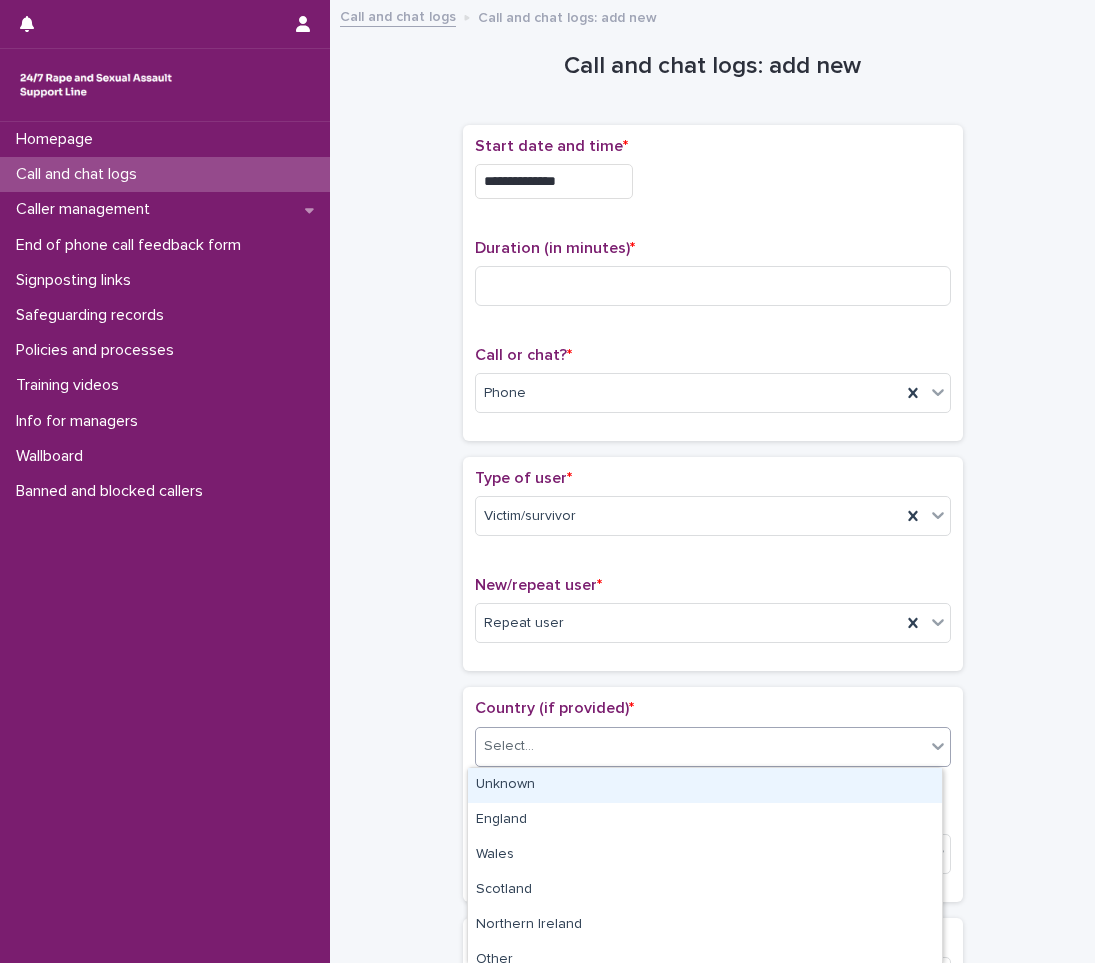 click on "Unknown" at bounding box center [705, 785] 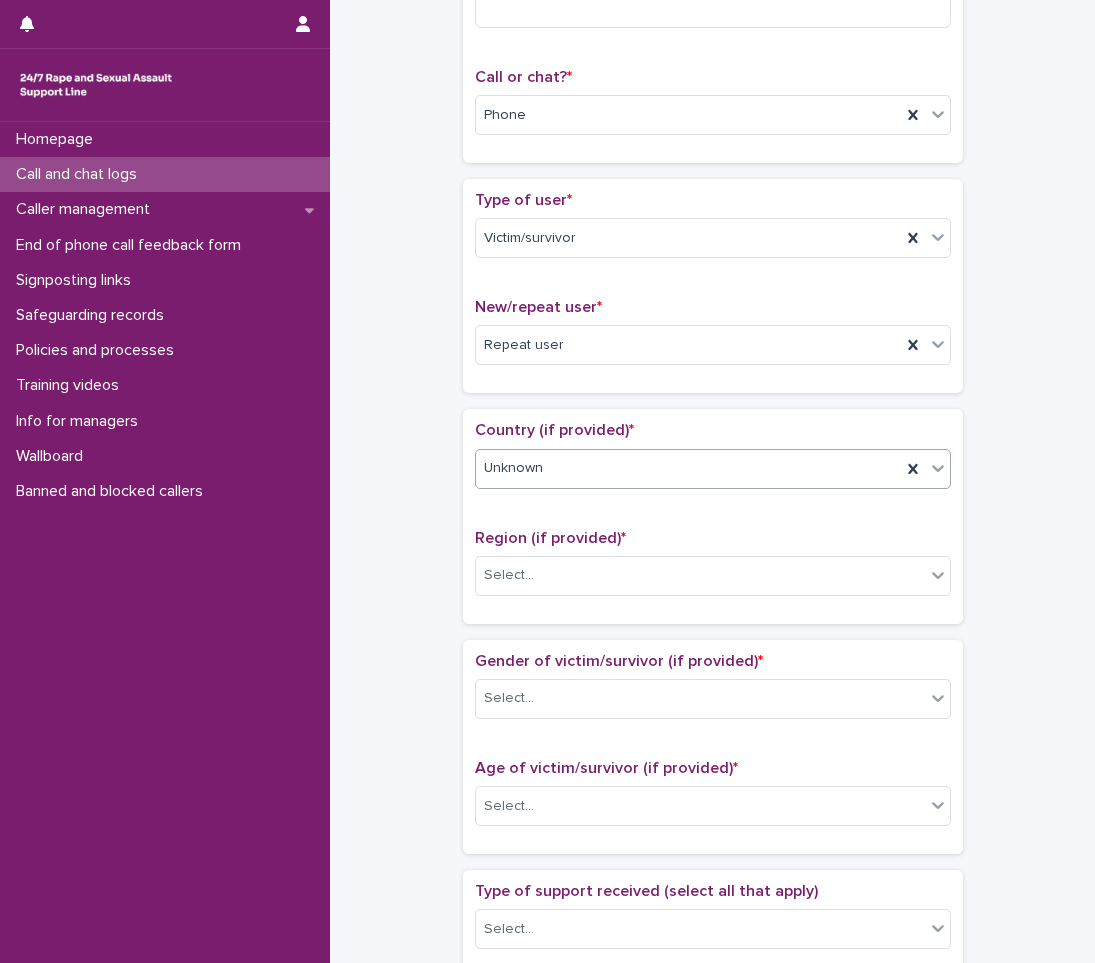 scroll, scrollTop: 300, scrollLeft: 0, axis: vertical 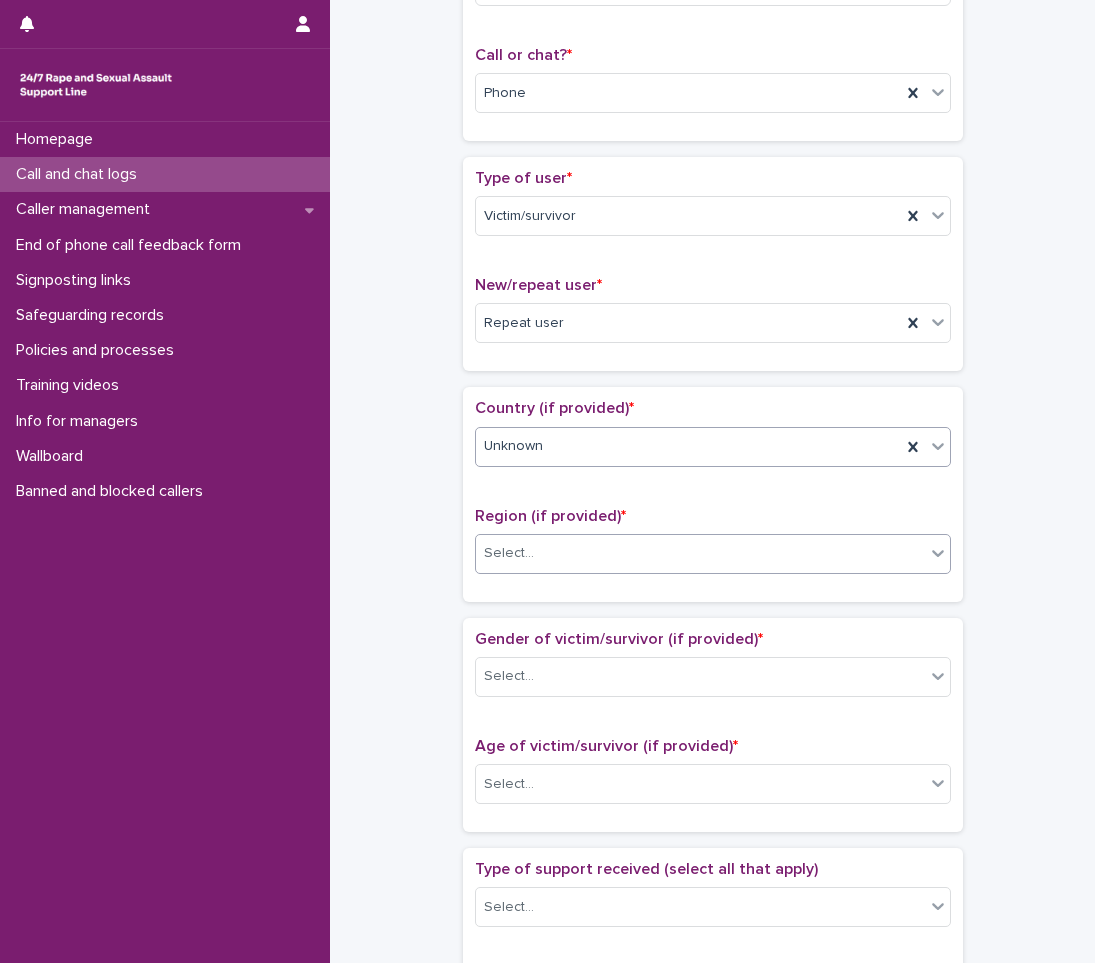 click on "Select..." at bounding box center (700, 553) 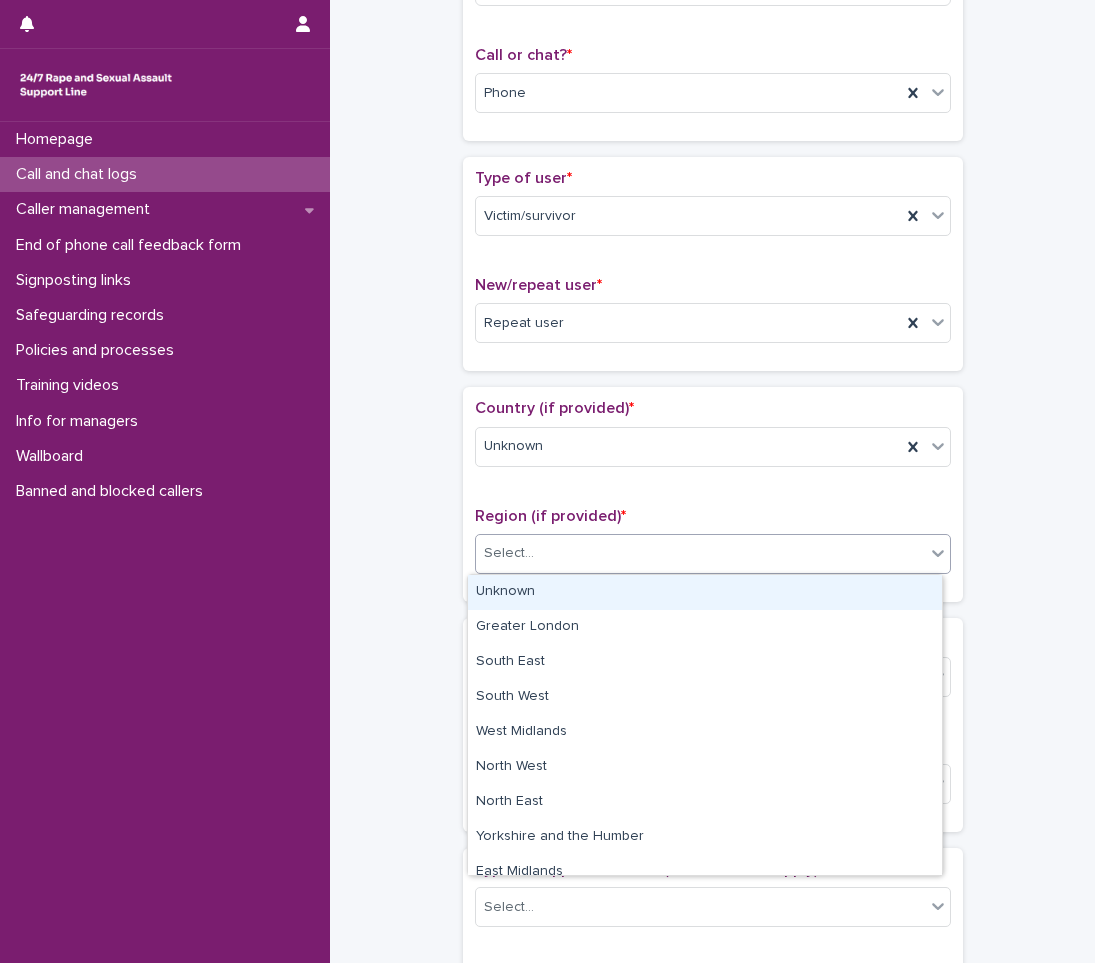 click on "Unknown" at bounding box center (705, 592) 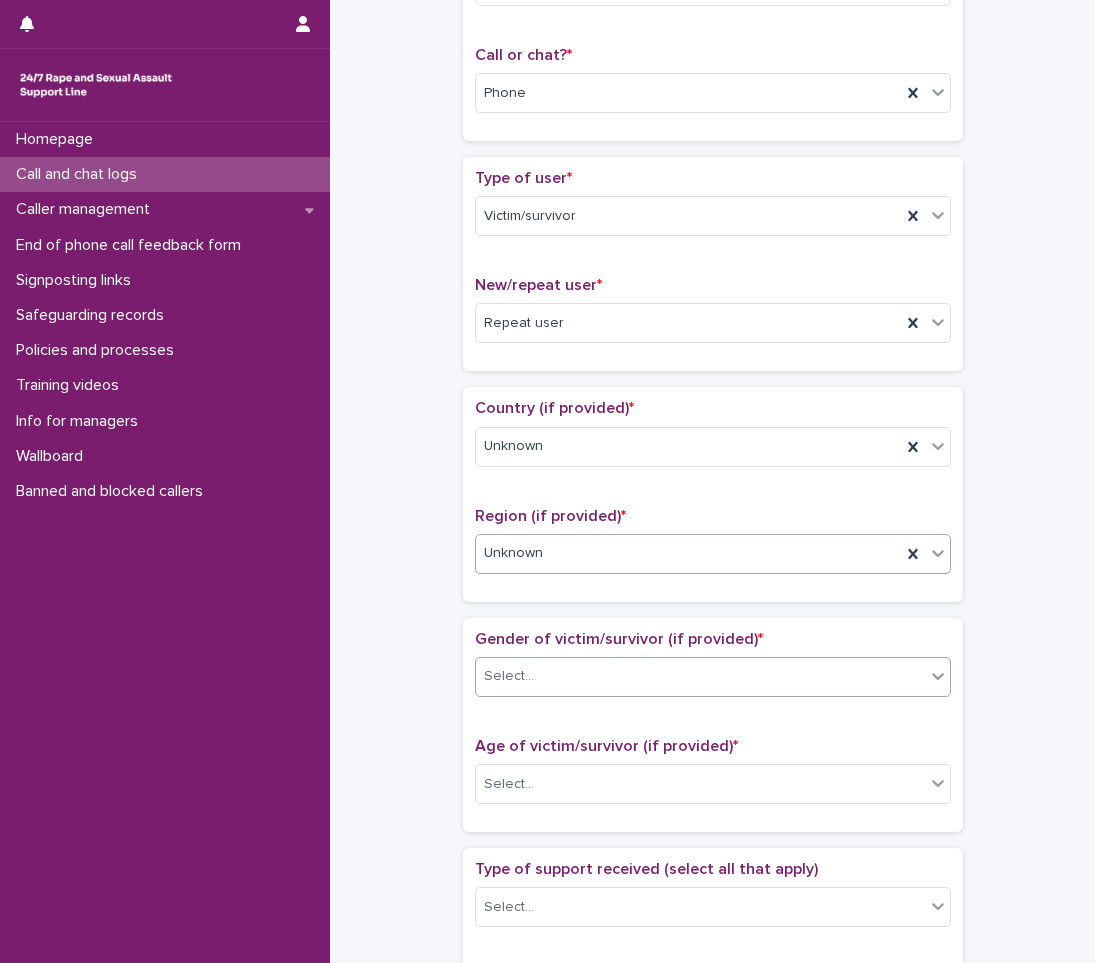 click on "Select..." at bounding box center (700, 676) 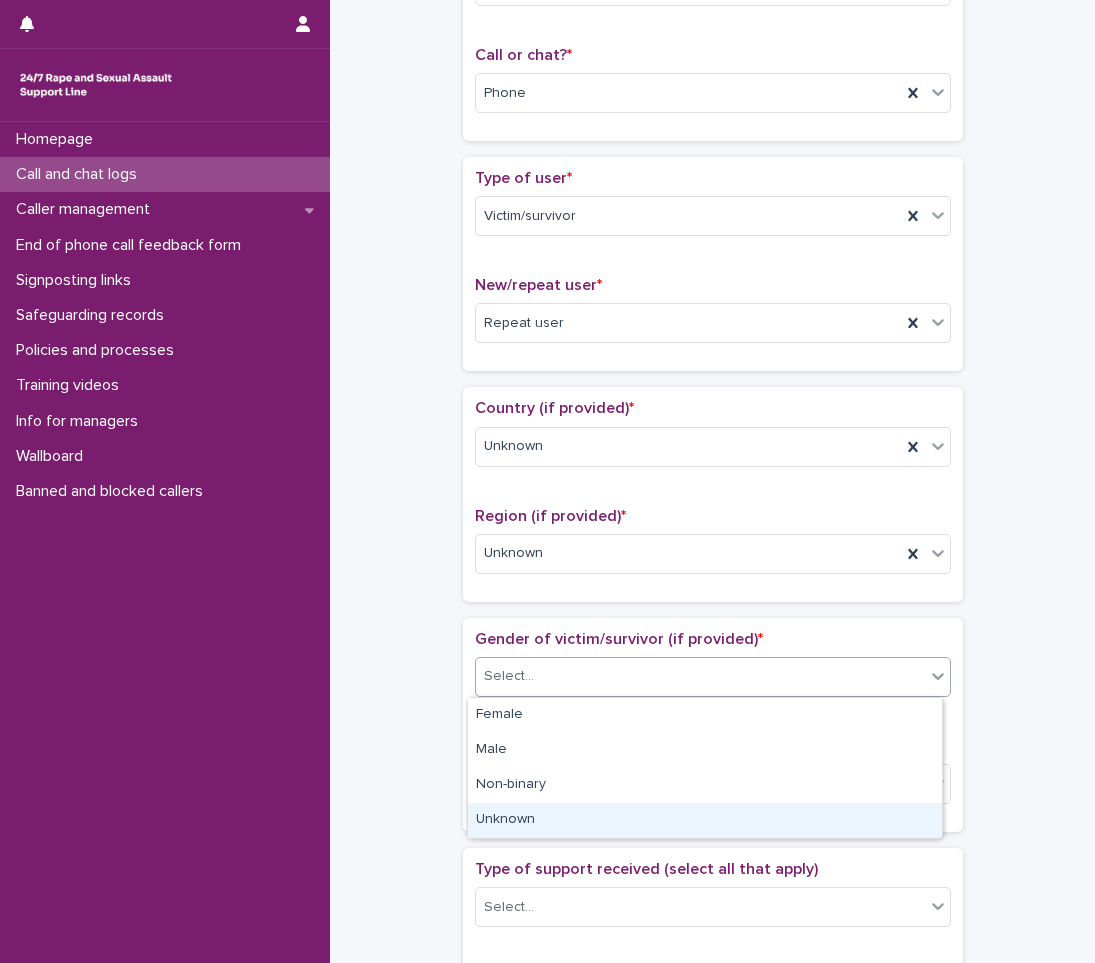 click on "Unknown" at bounding box center (705, 820) 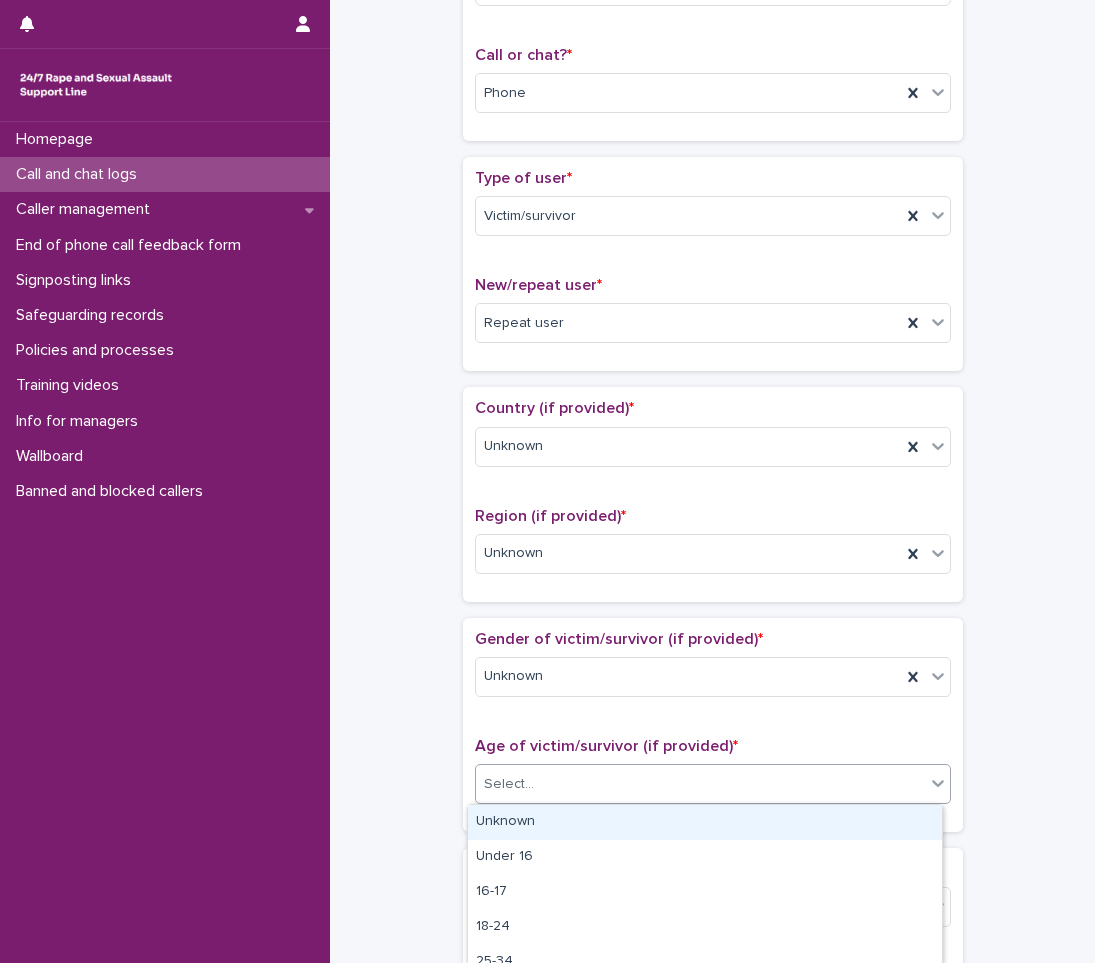 click on "Select..." at bounding box center (700, 784) 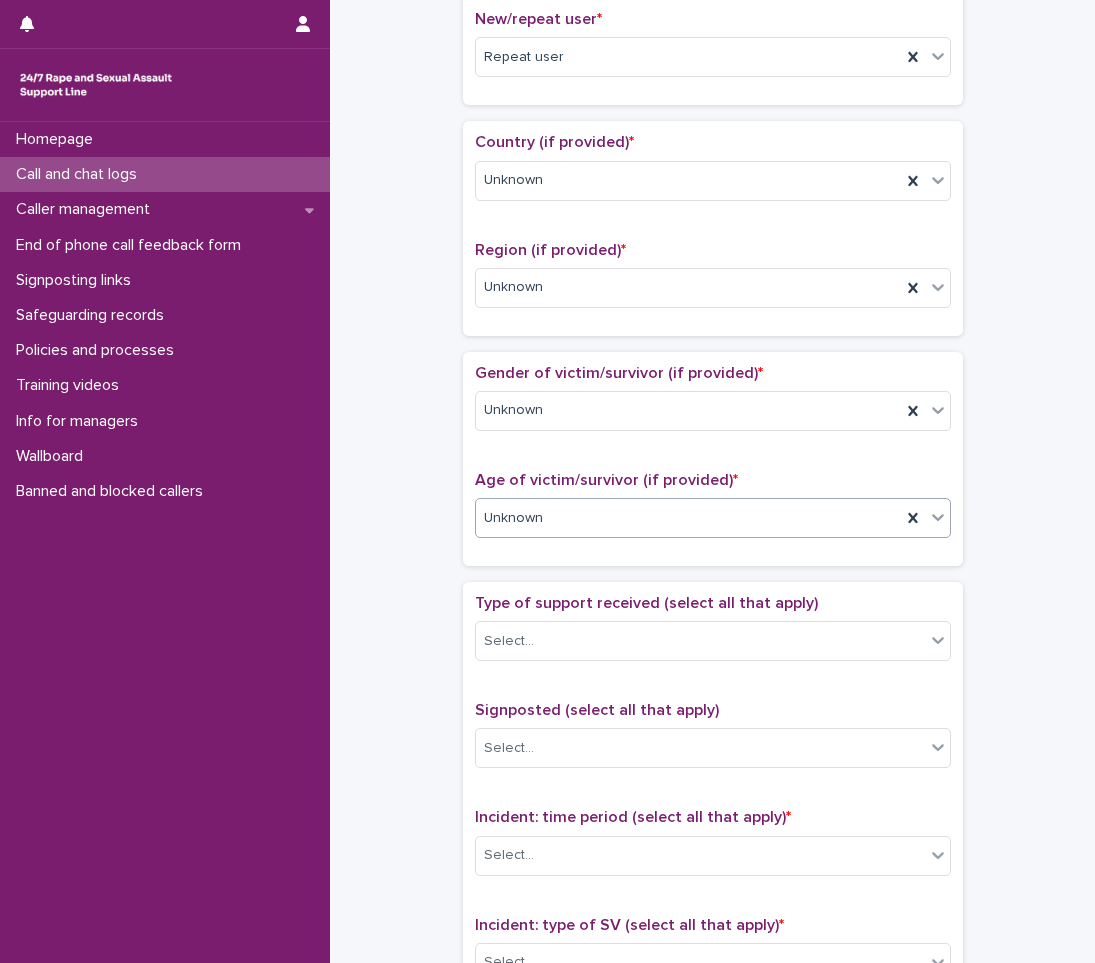 scroll, scrollTop: 800, scrollLeft: 0, axis: vertical 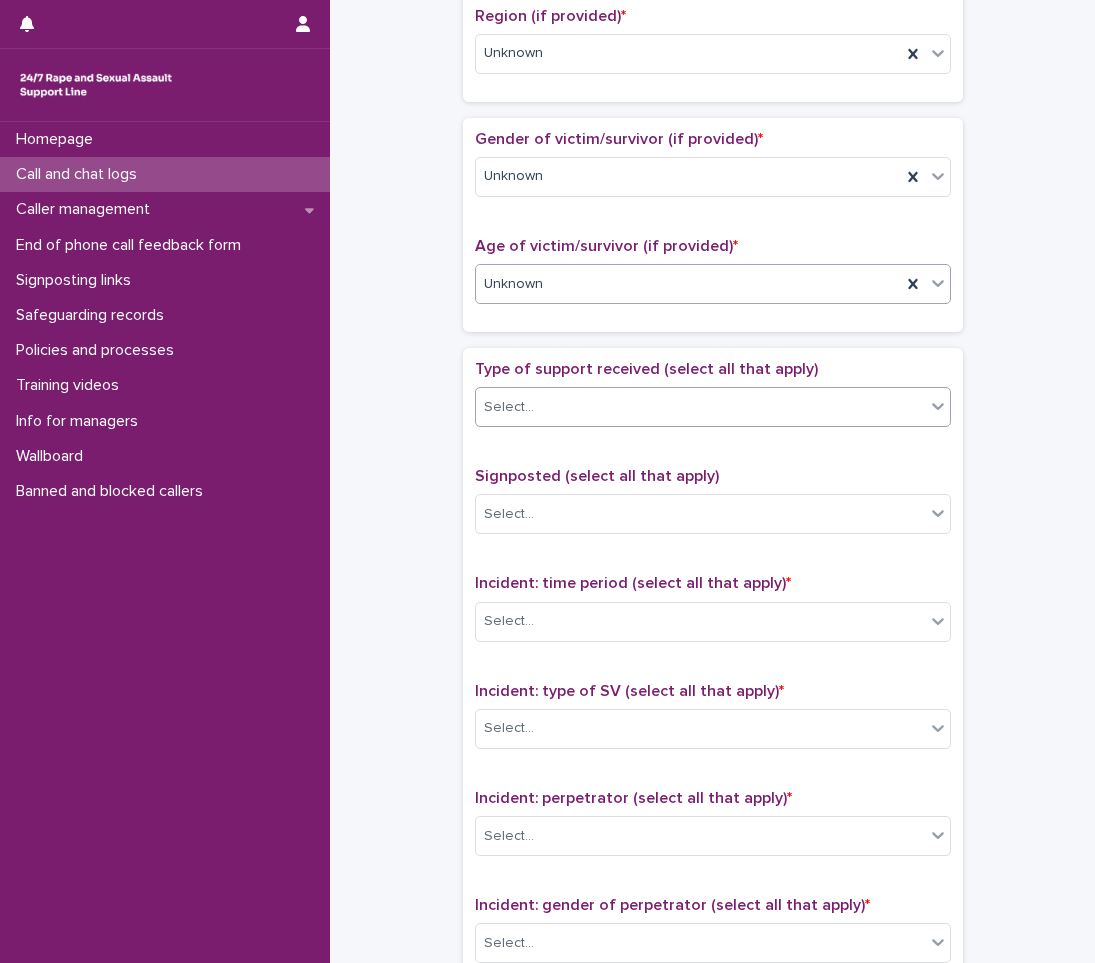 click on "Select..." at bounding box center (700, 407) 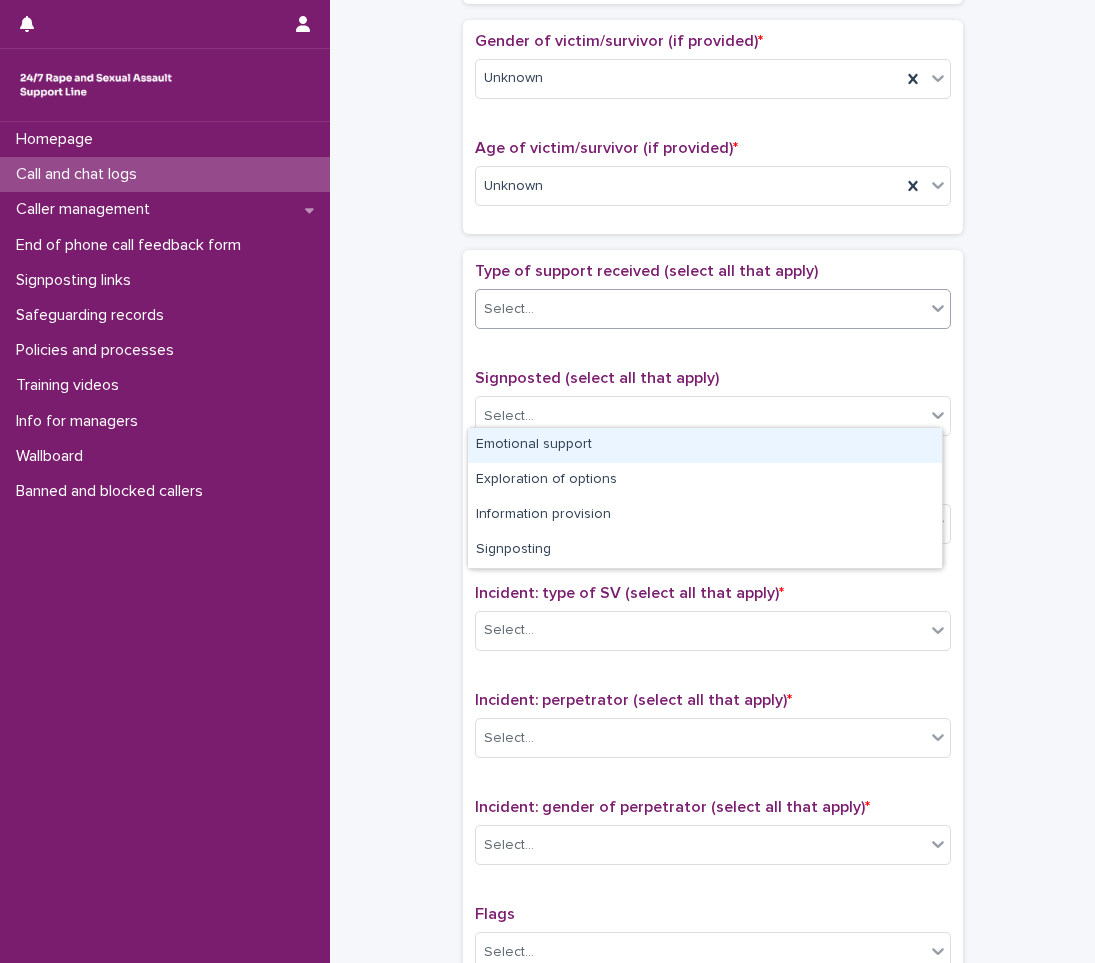 scroll, scrollTop: 900, scrollLeft: 0, axis: vertical 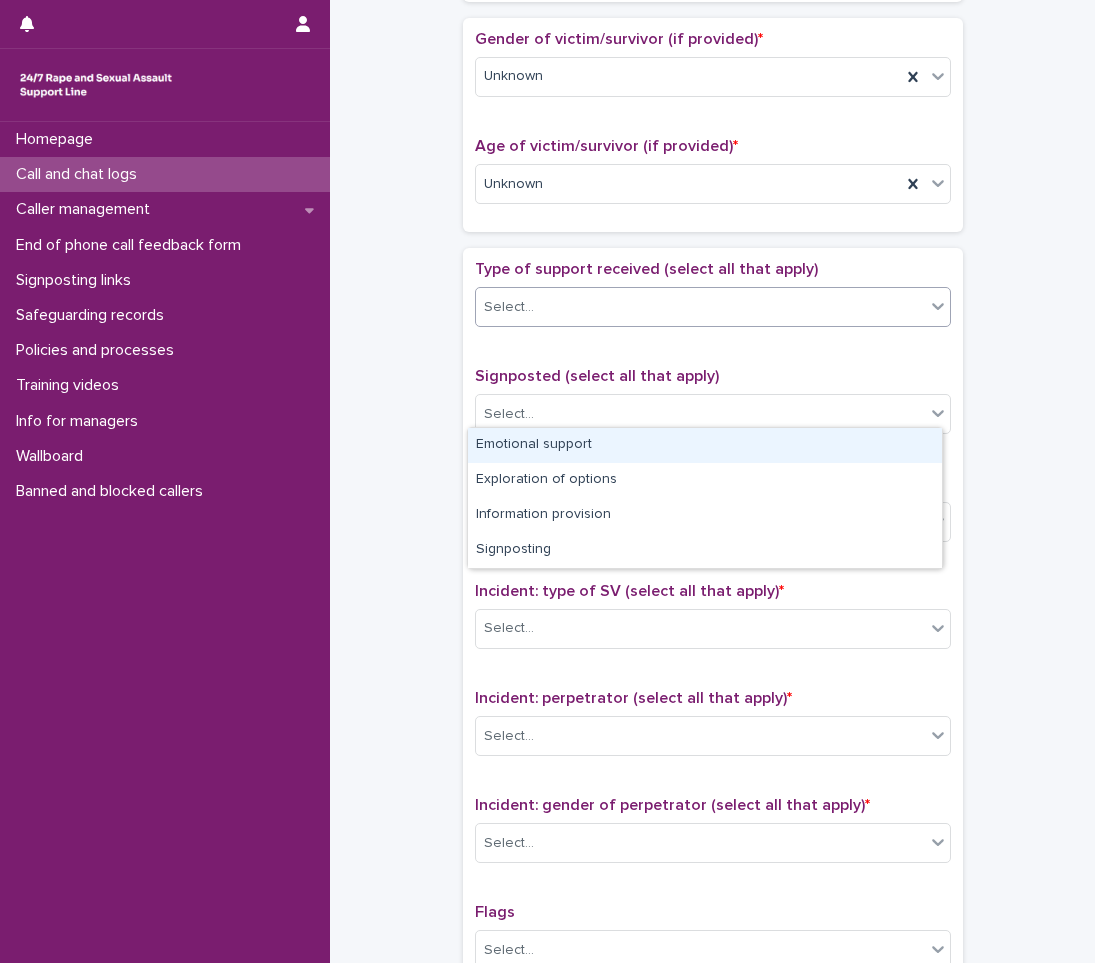 click on "Select..." at bounding box center (700, 307) 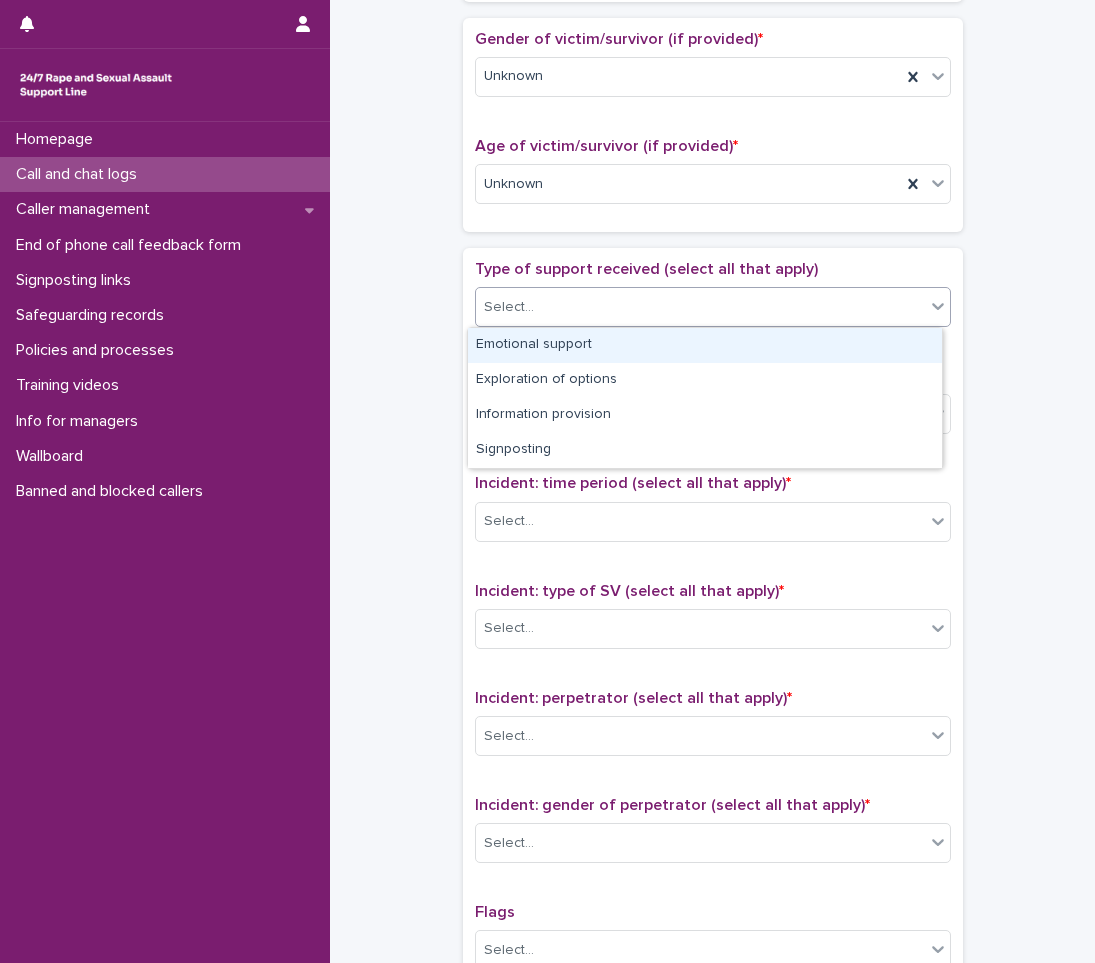 click on "Select..." at bounding box center [700, 307] 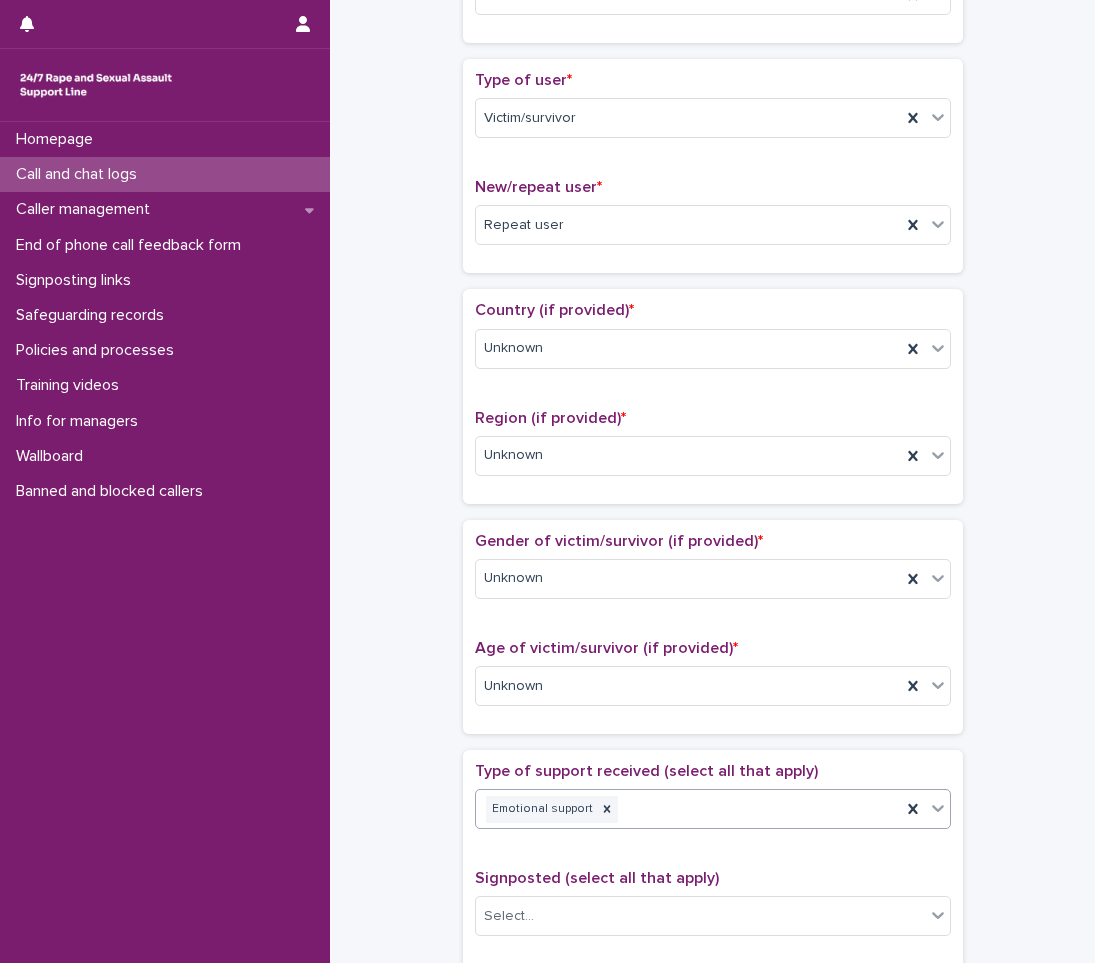 scroll, scrollTop: 400, scrollLeft: 0, axis: vertical 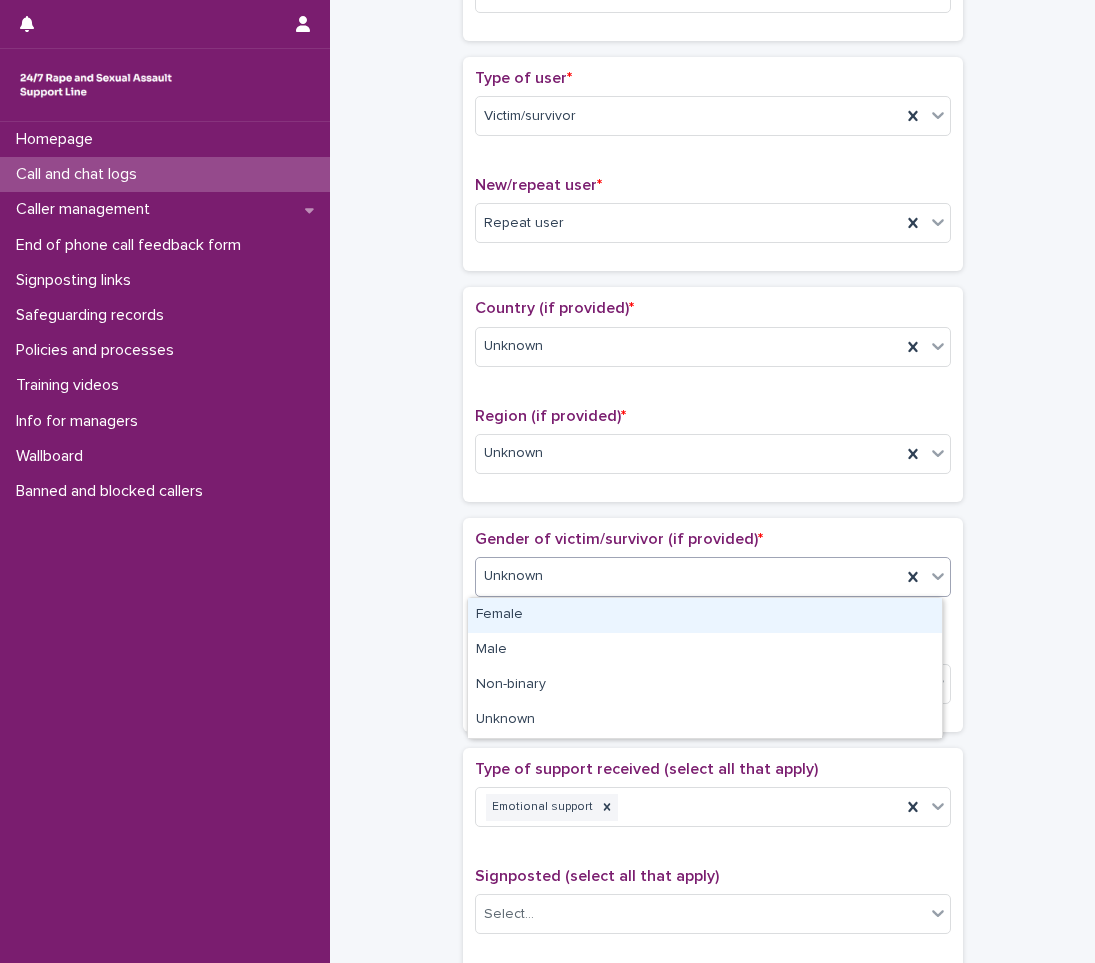click on "Unknown" at bounding box center [688, 576] 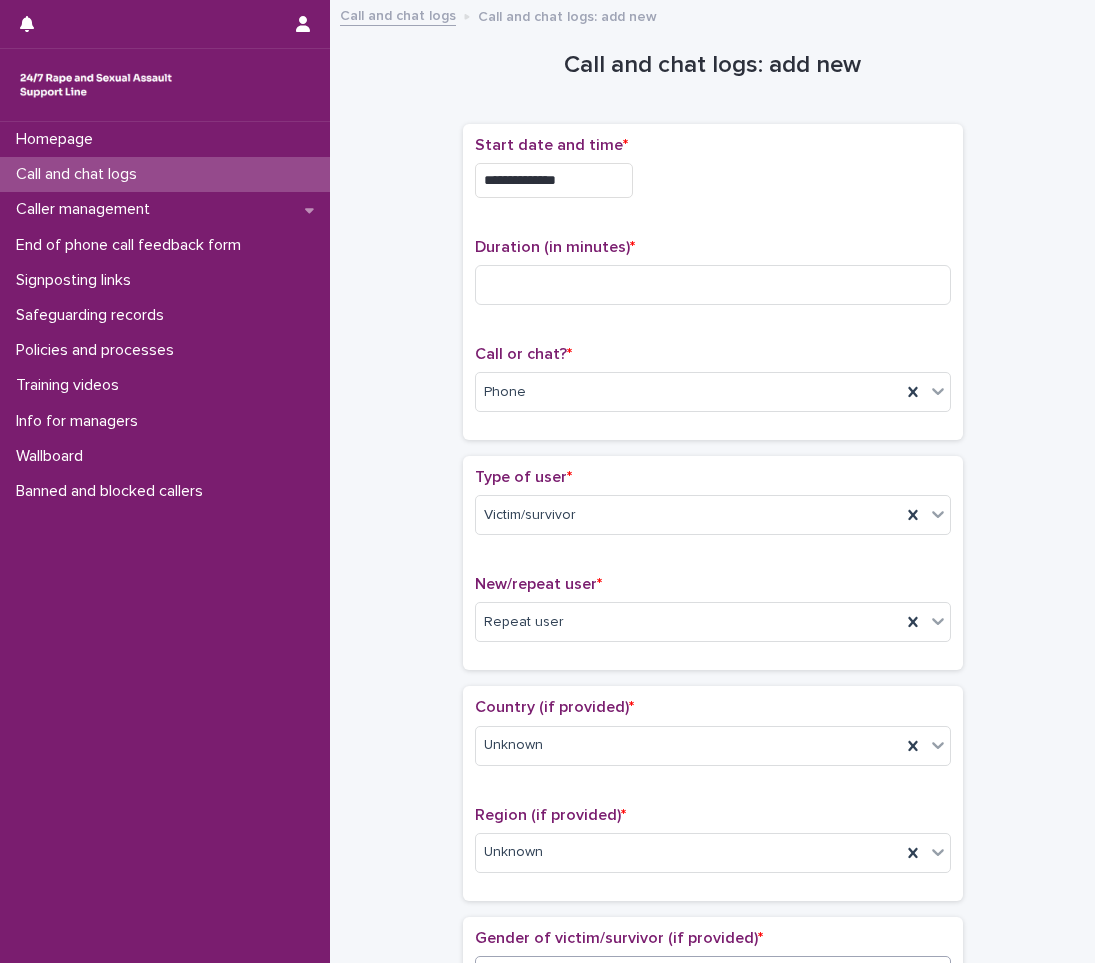 scroll, scrollTop: 0, scrollLeft: 0, axis: both 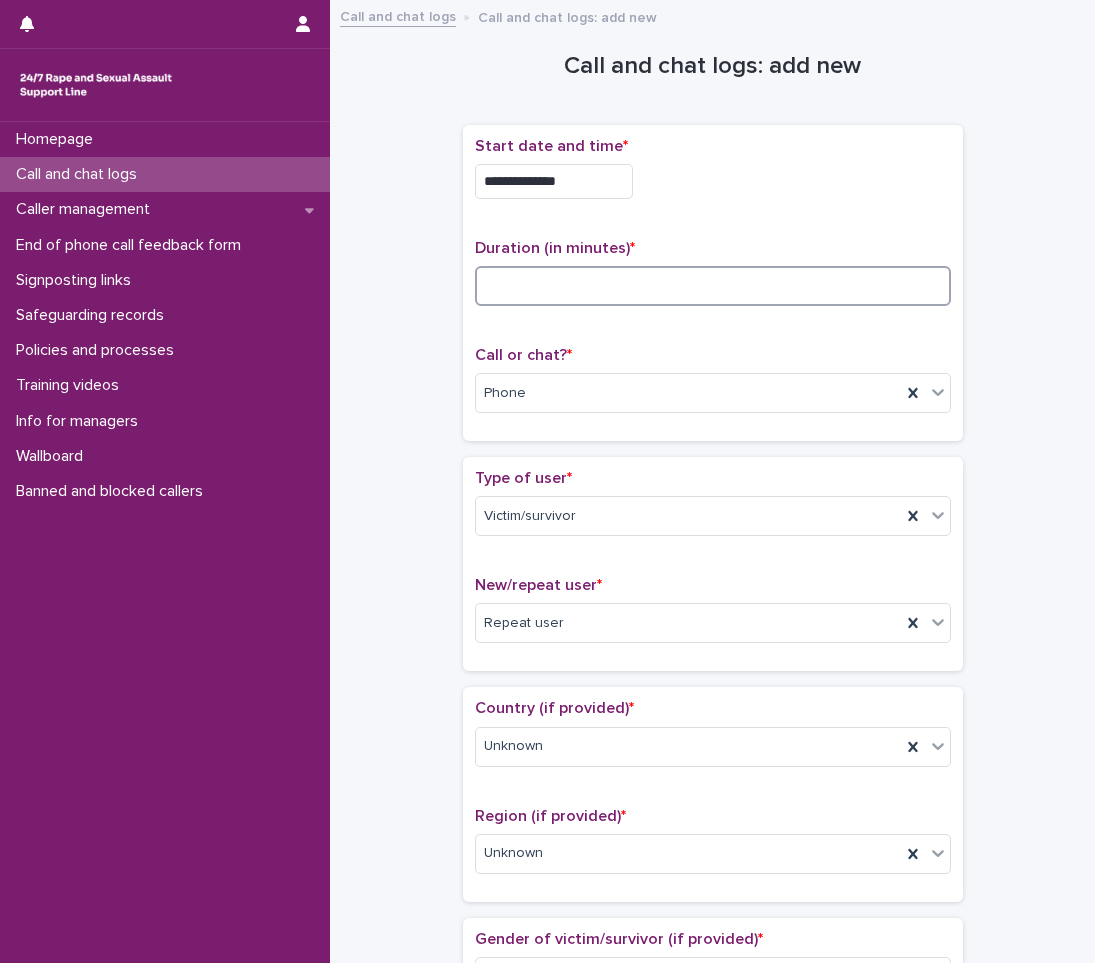 click at bounding box center (713, 286) 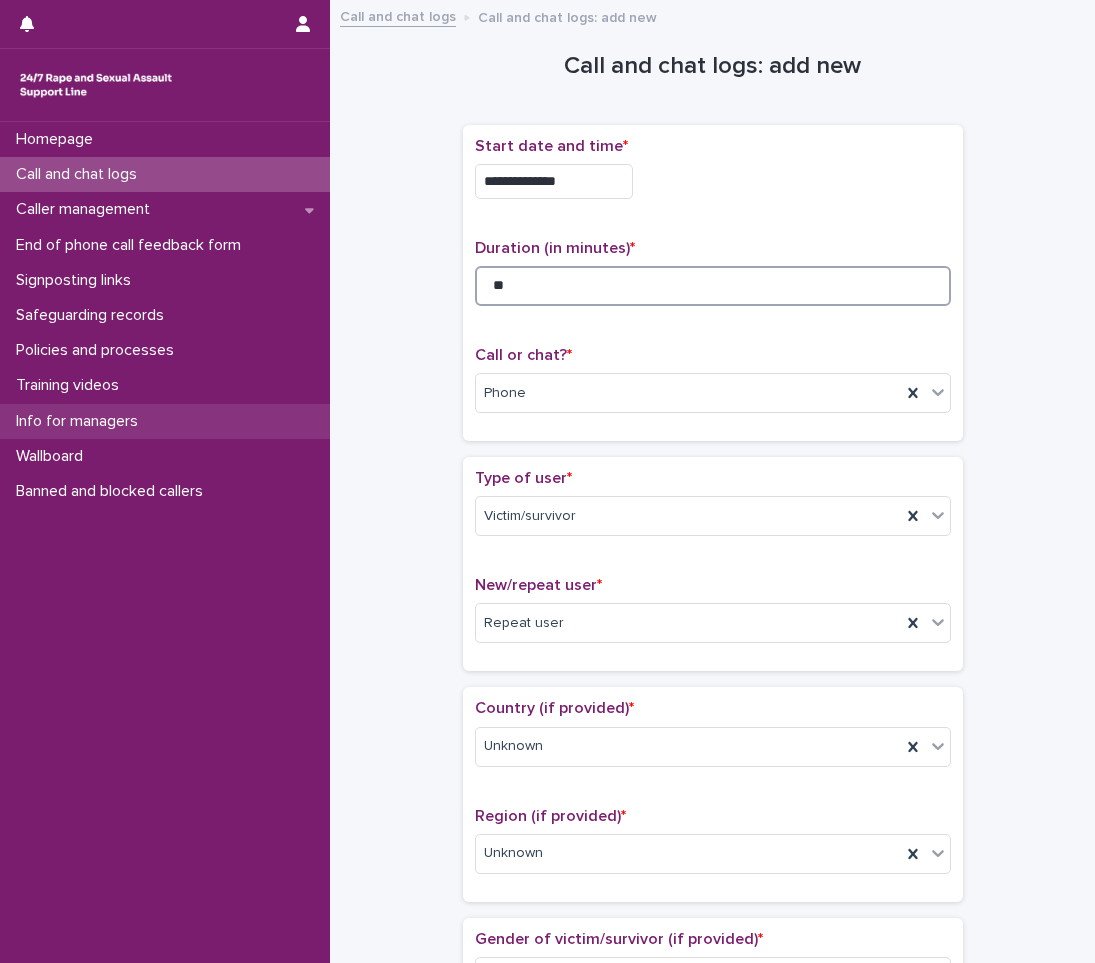type on "**" 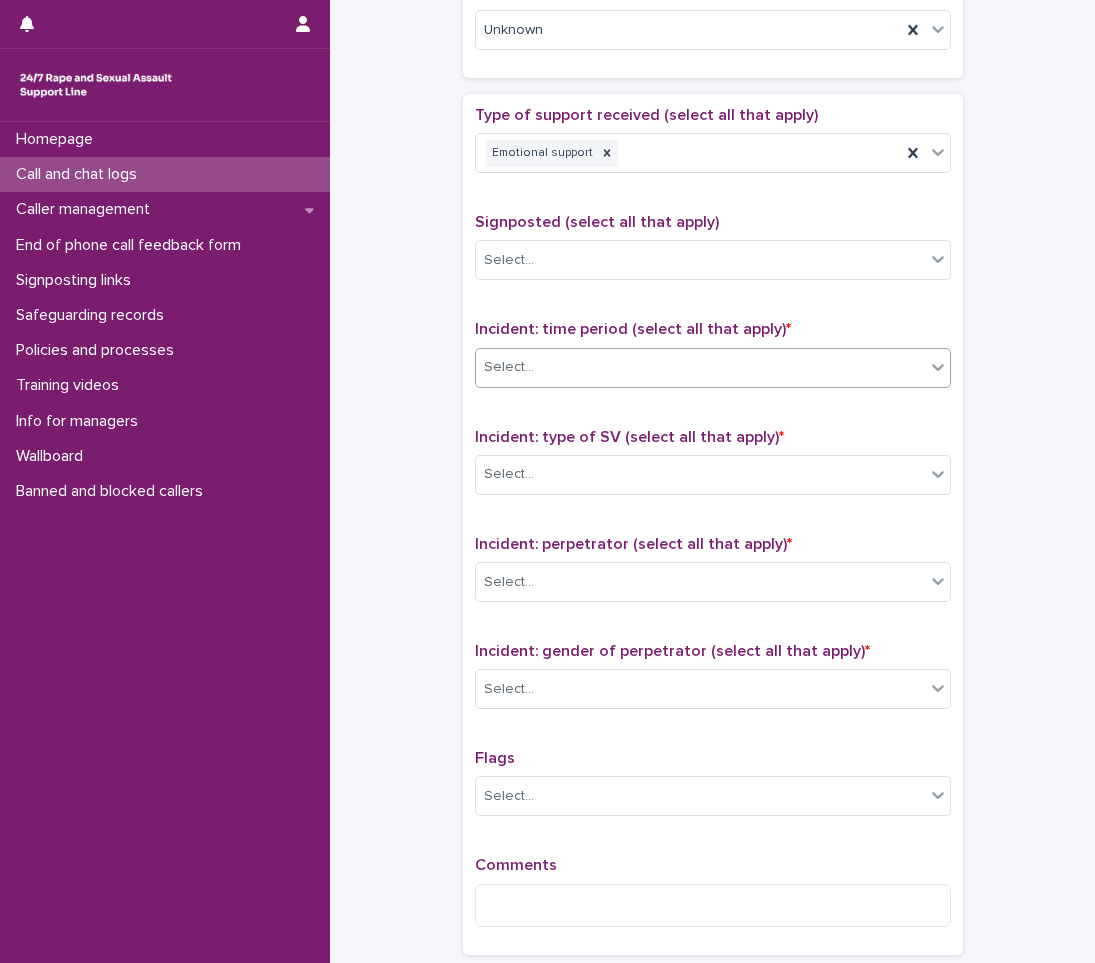 scroll, scrollTop: 1100, scrollLeft: 0, axis: vertical 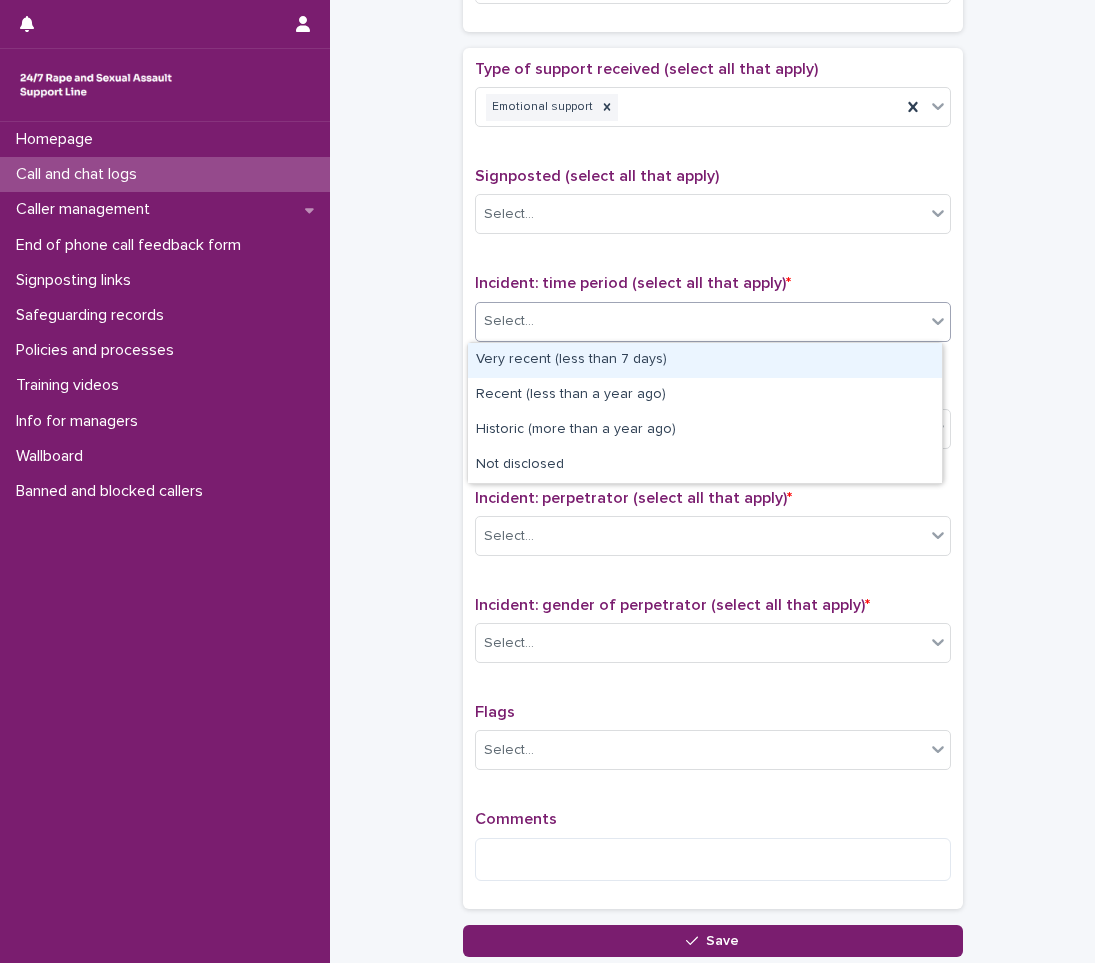 click on "Select..." at bounding box center [700, 321] 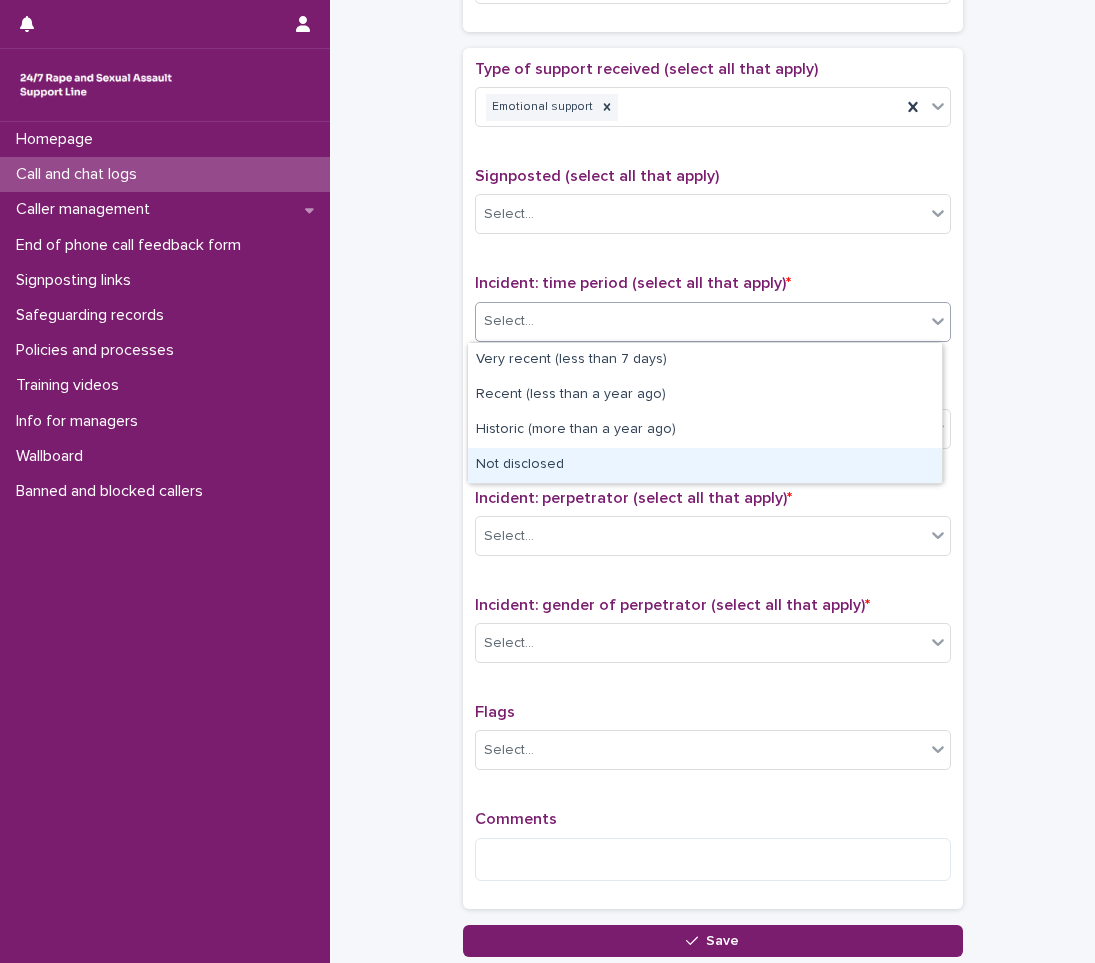 click on "Not disclosed" at bounding box center (705, 465) 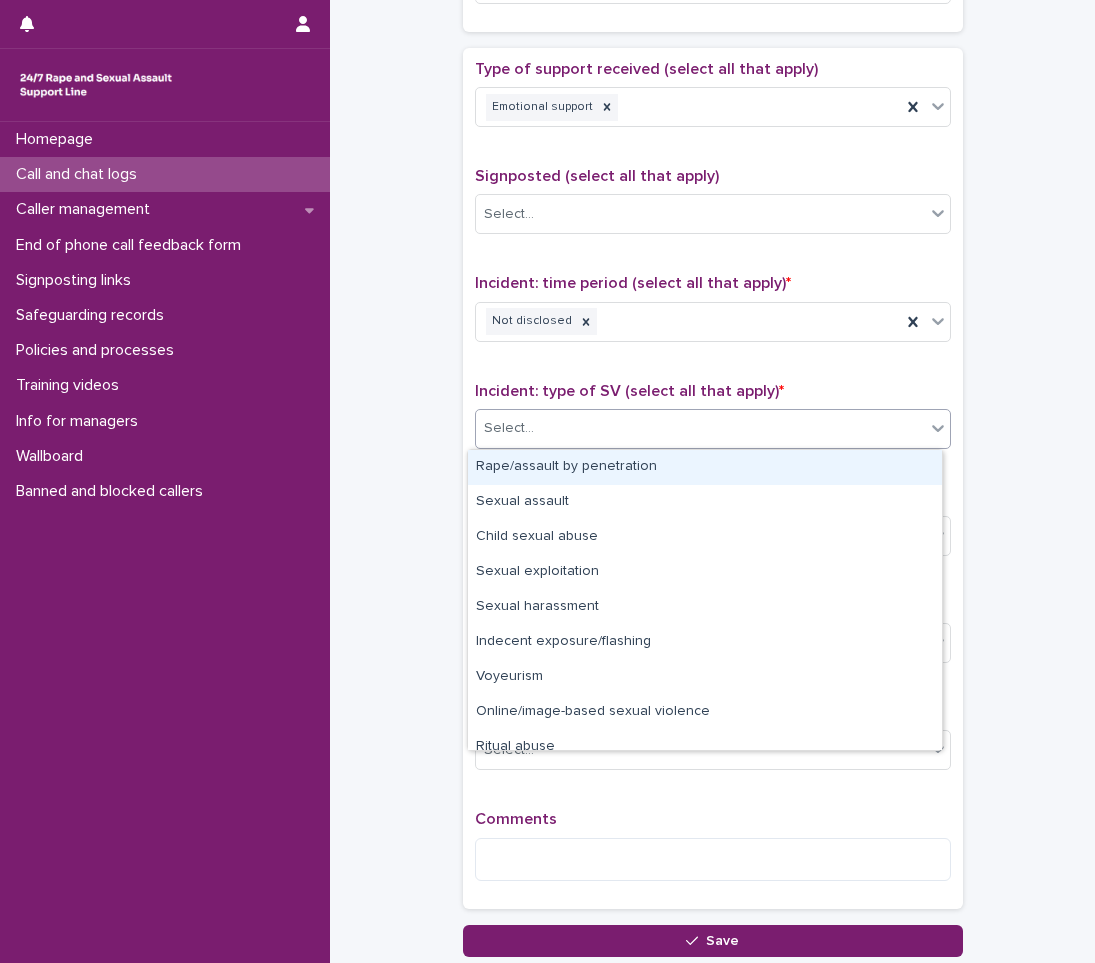 click on "Select..." at bounding box center [700, 428] 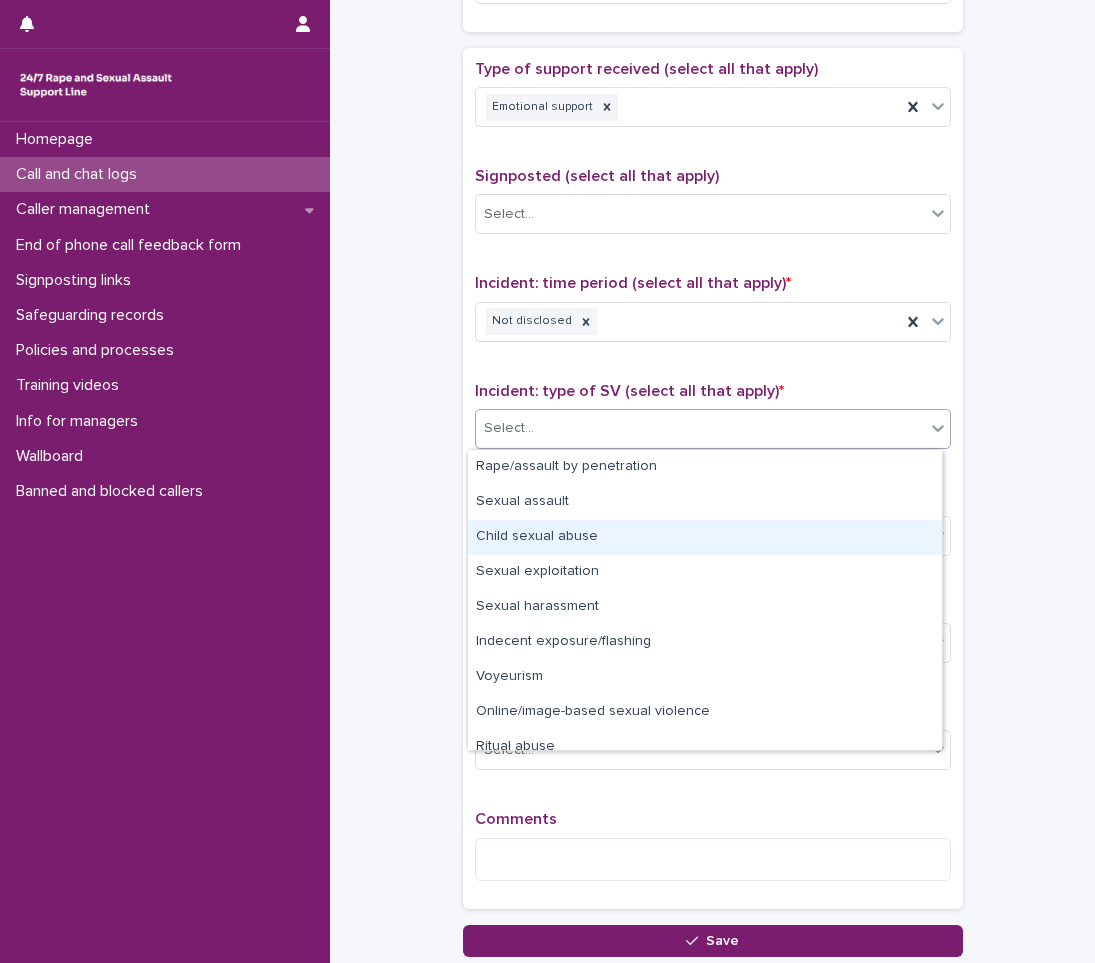 scroll, scrollTop: 50, scrollLeft: 0, axis: vertical 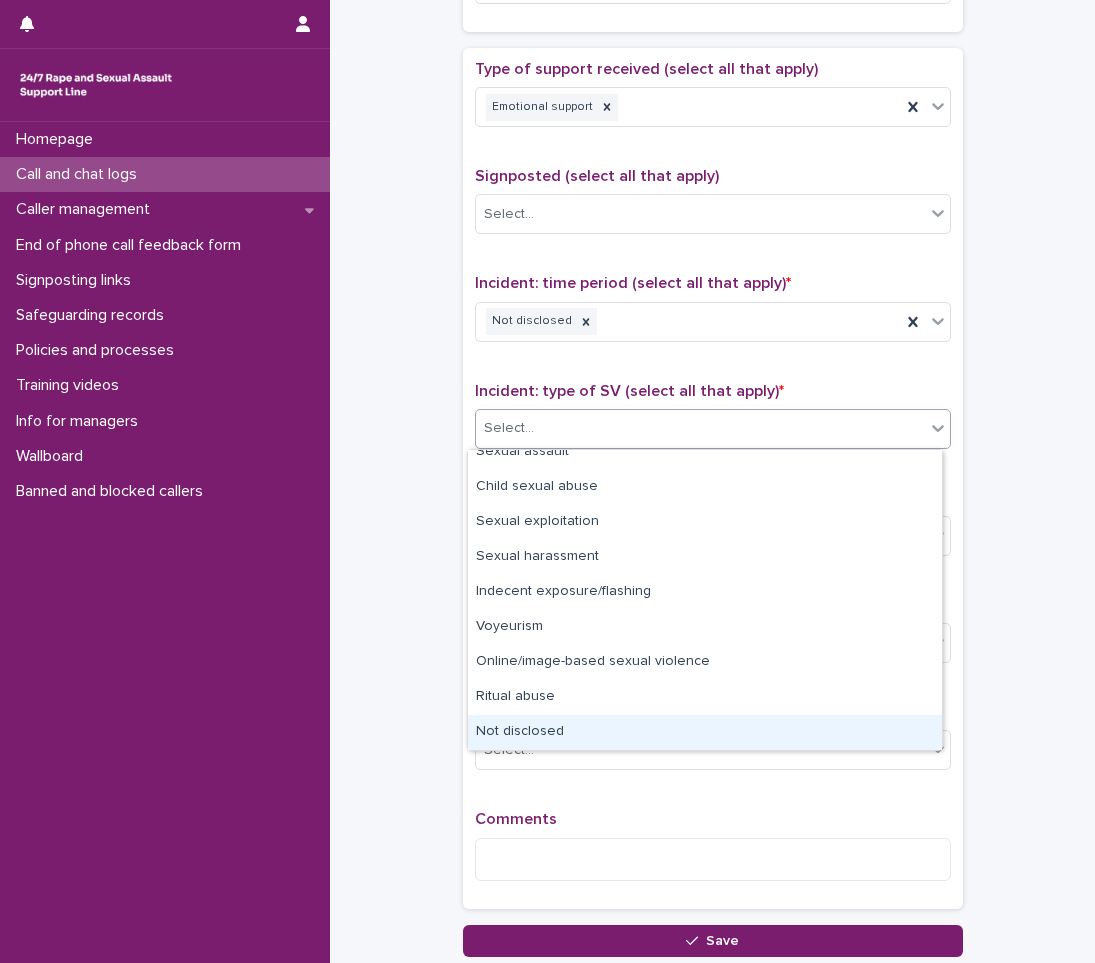 click on "Not disclosed" at bounding box center (705, 732) 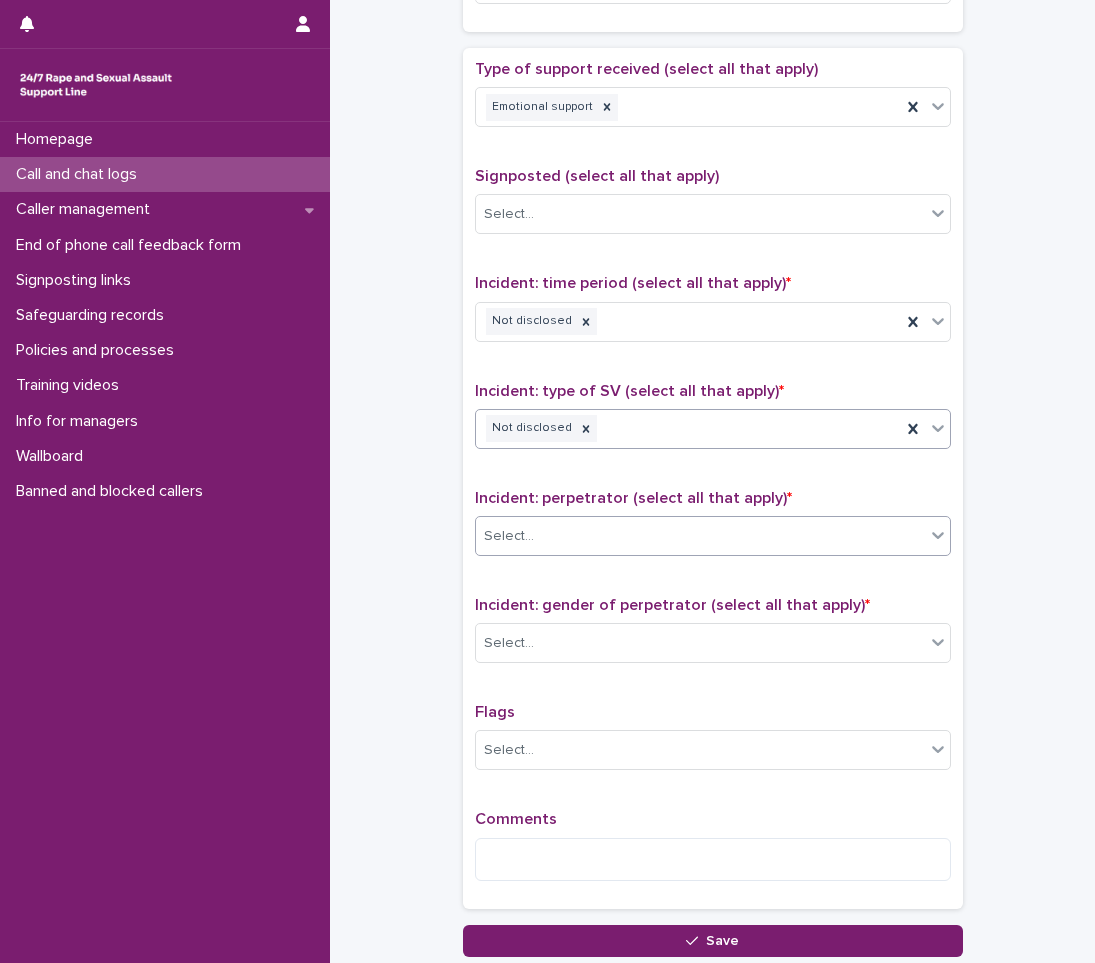 click on "Select..." at bounding box center (700, 536) 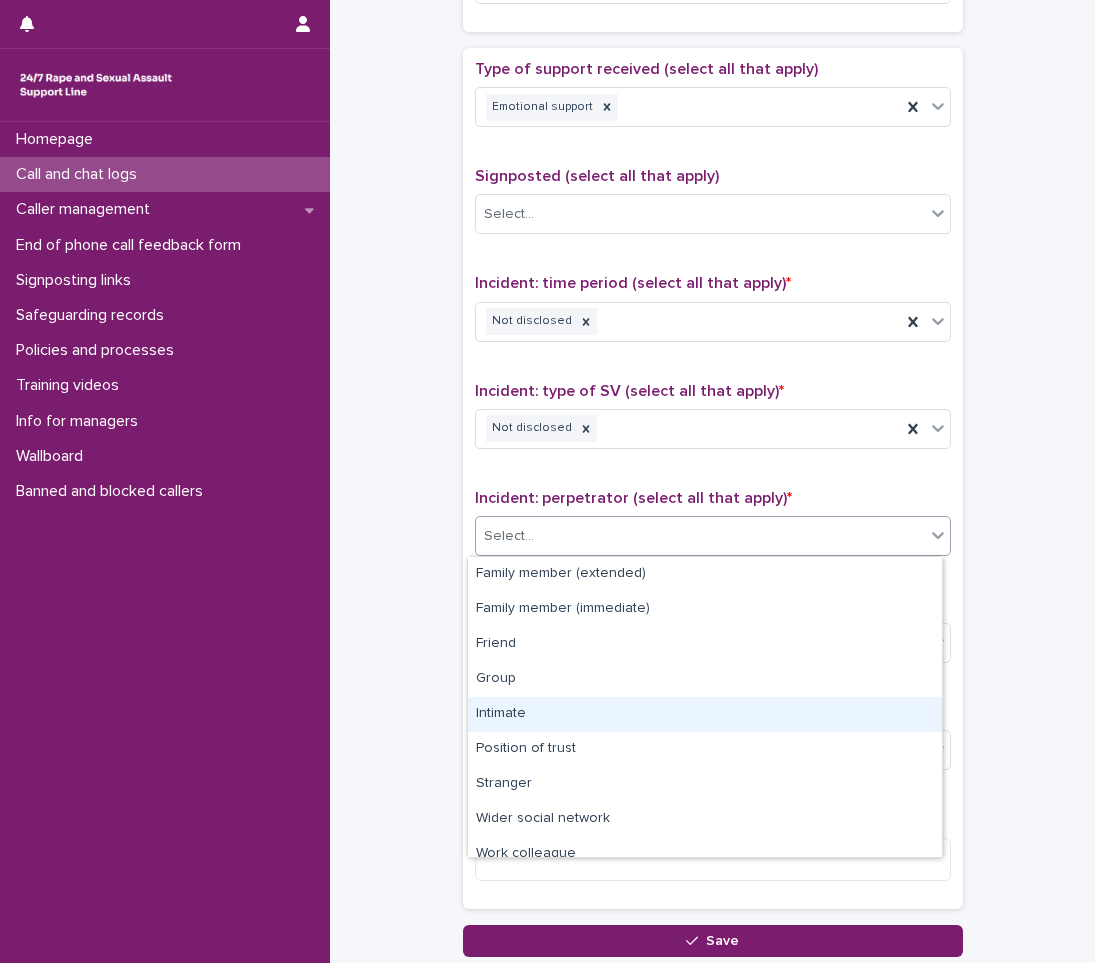 scroll, scrollTop: 85, scrollLeft: 0, axis: vertical 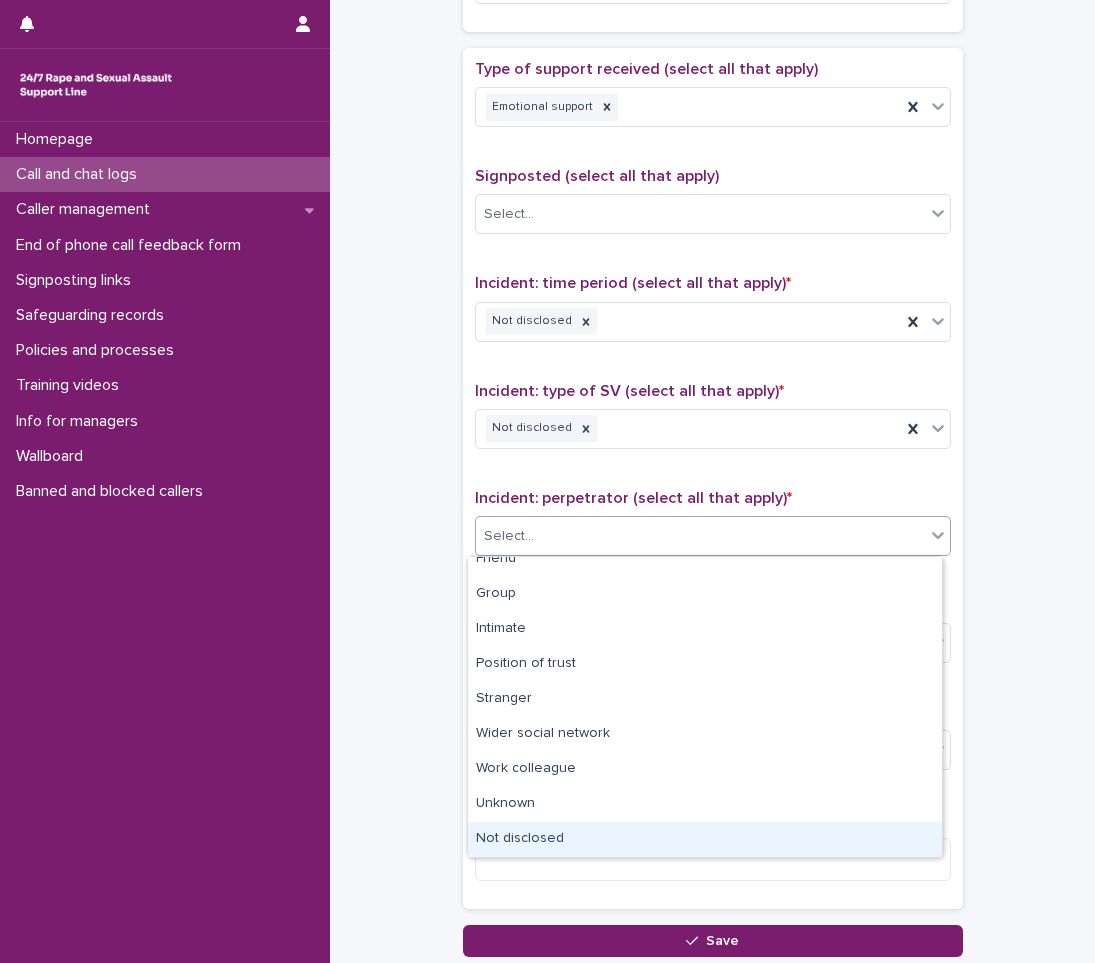 click on "Not disclosed" at bounding box center (705, 839) 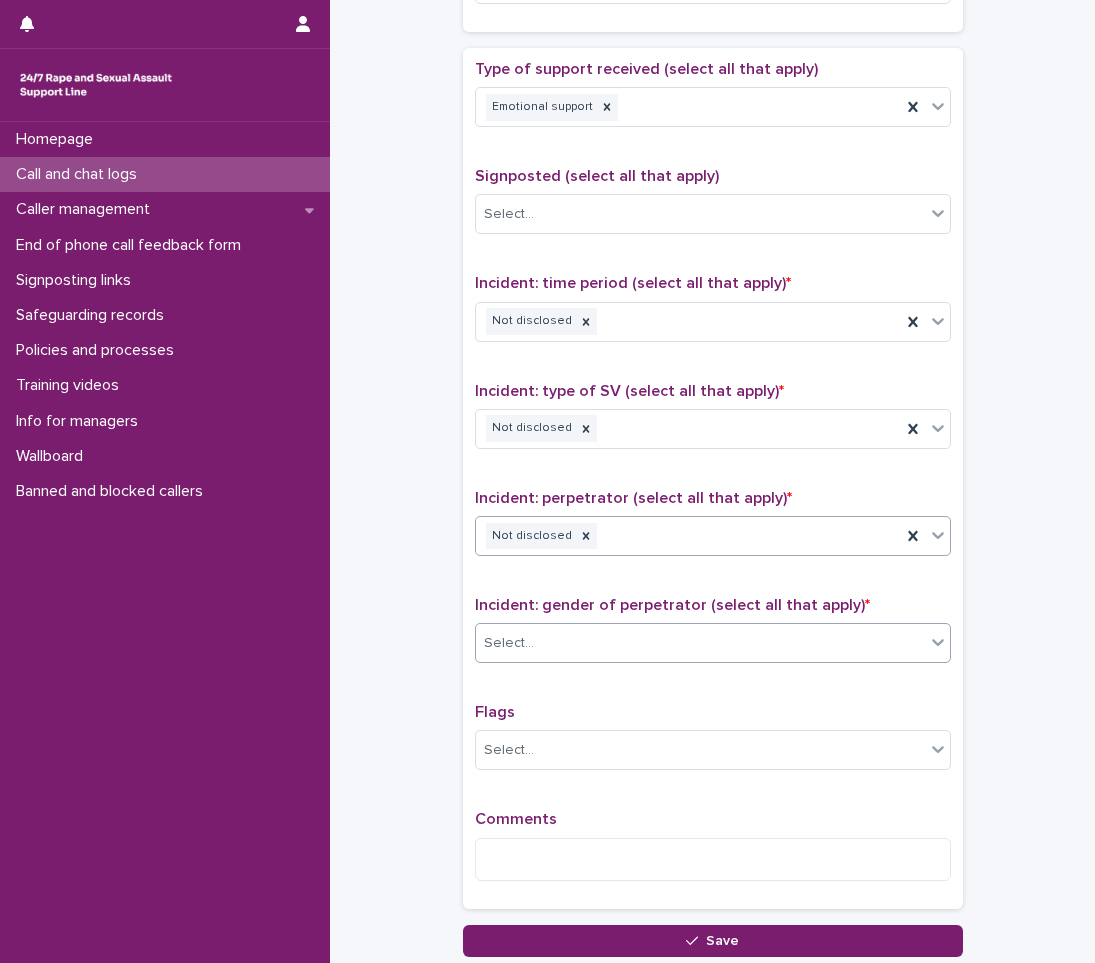 click on "Select..." at bounding box center (700, 643) 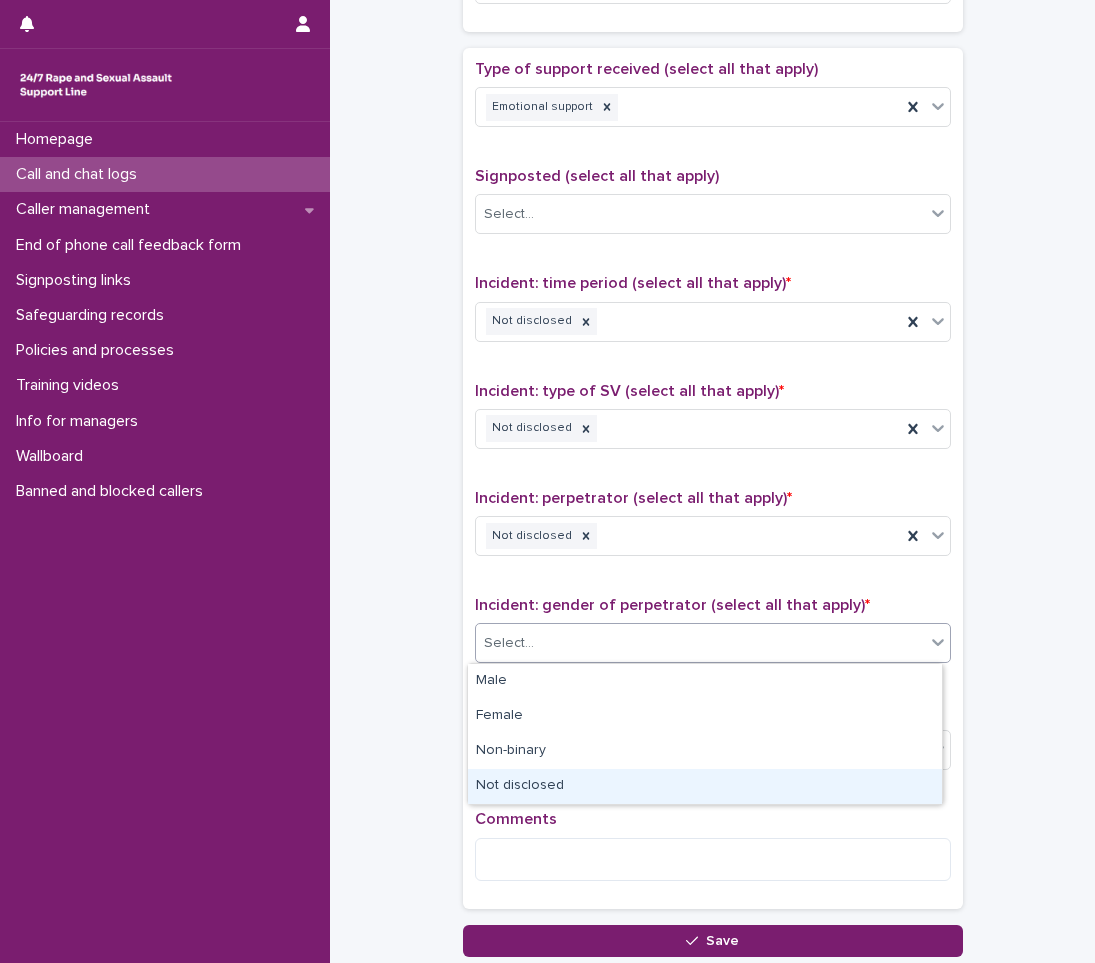 click on "Not disclosed" at bounding box center [705, 786] 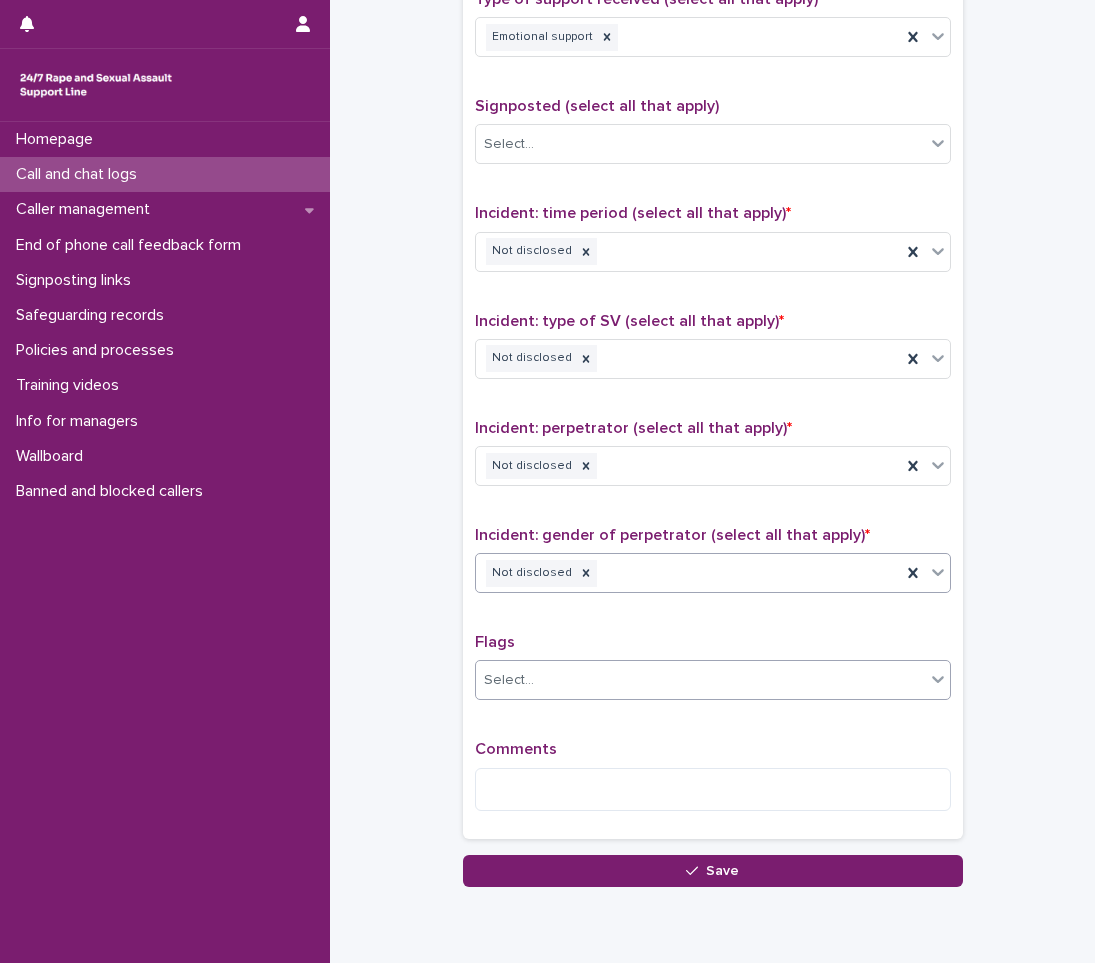 scroll, scrollTop: 1250, scrollLeft: 0, axis: vertical 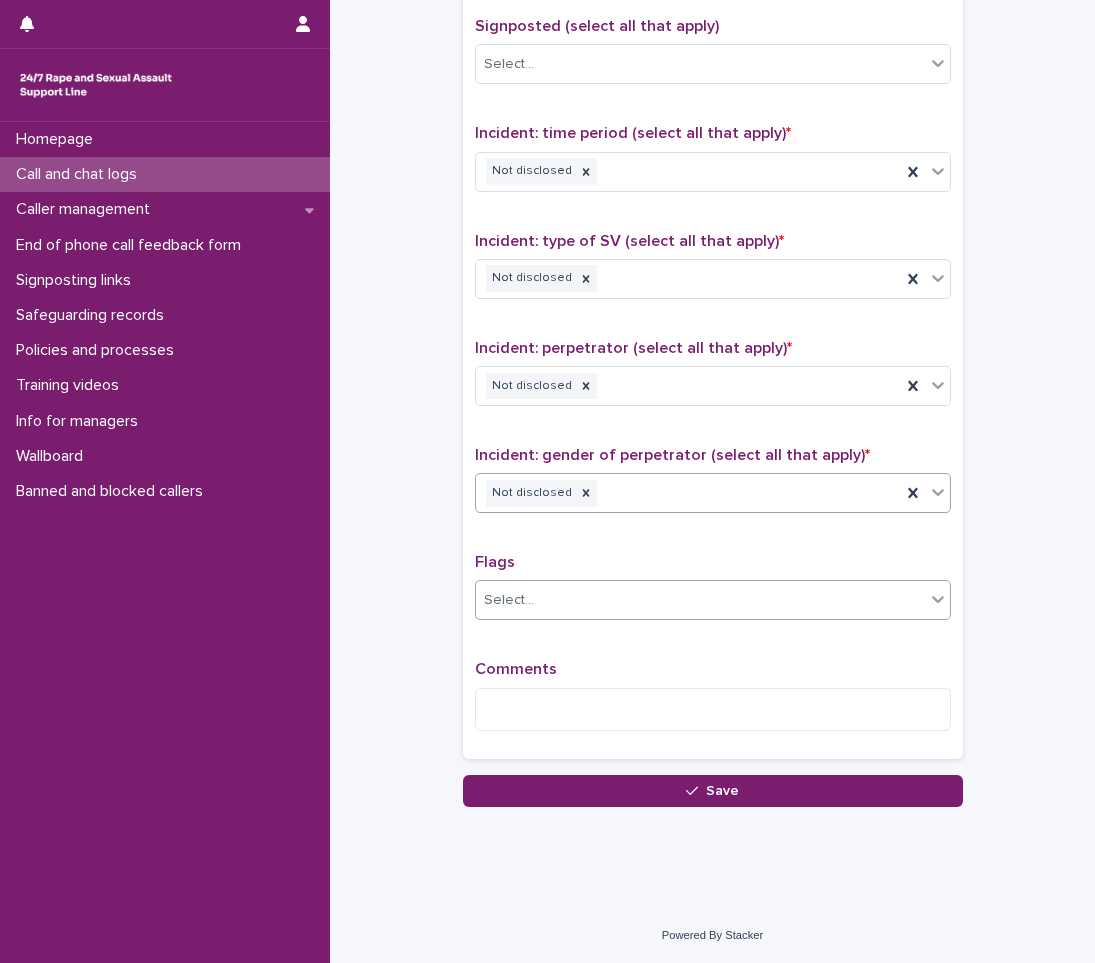 click on "Select..." at bounding box center [700, 600] 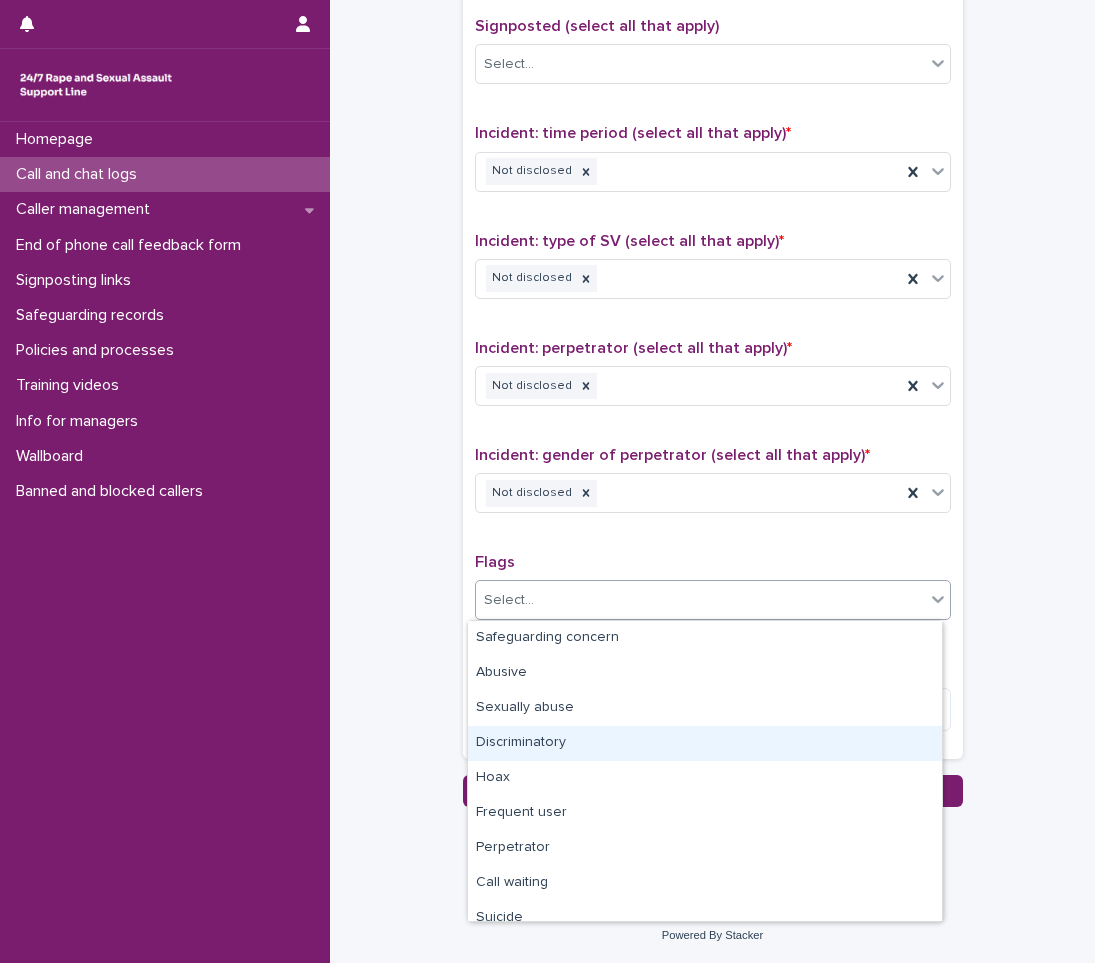 click on "Discriminatory" at bounding box center (705, 743) 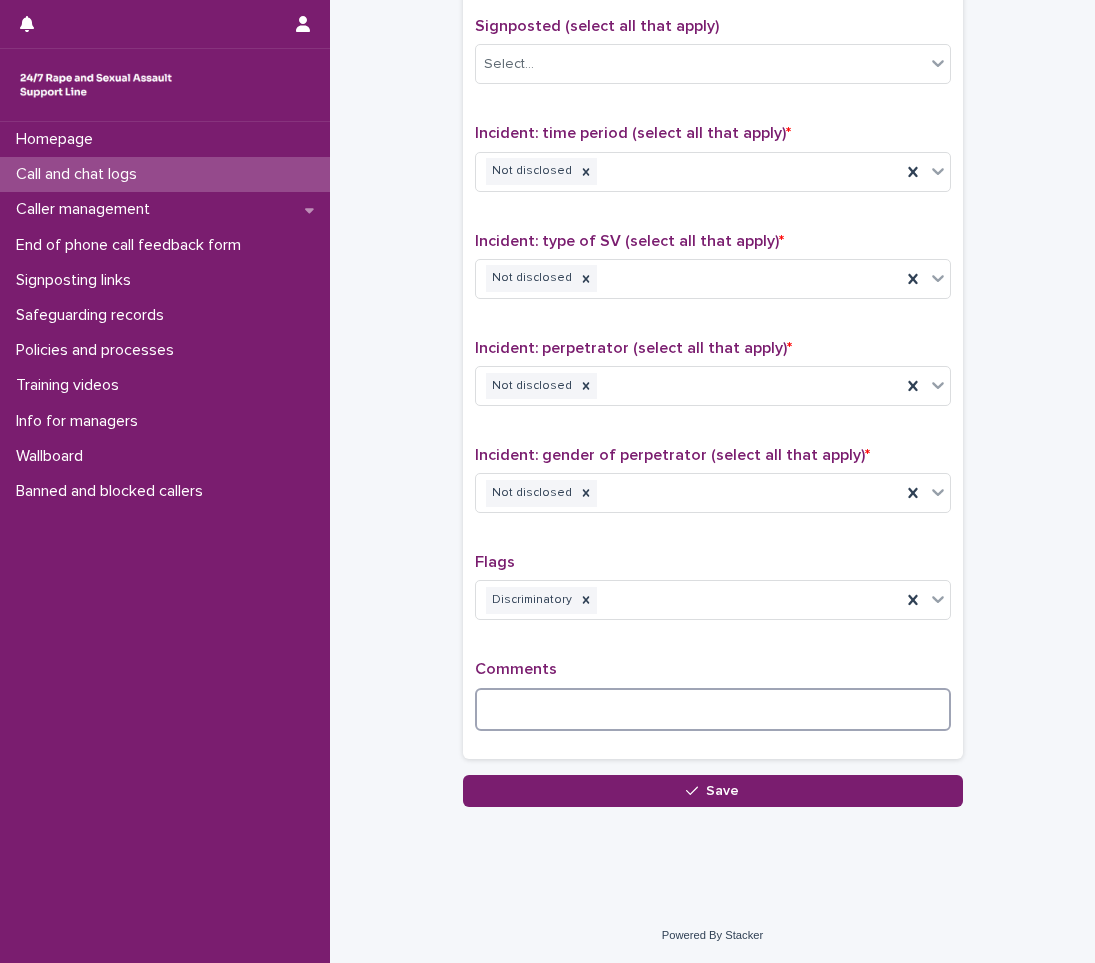 click at bounding box center (713, 709) 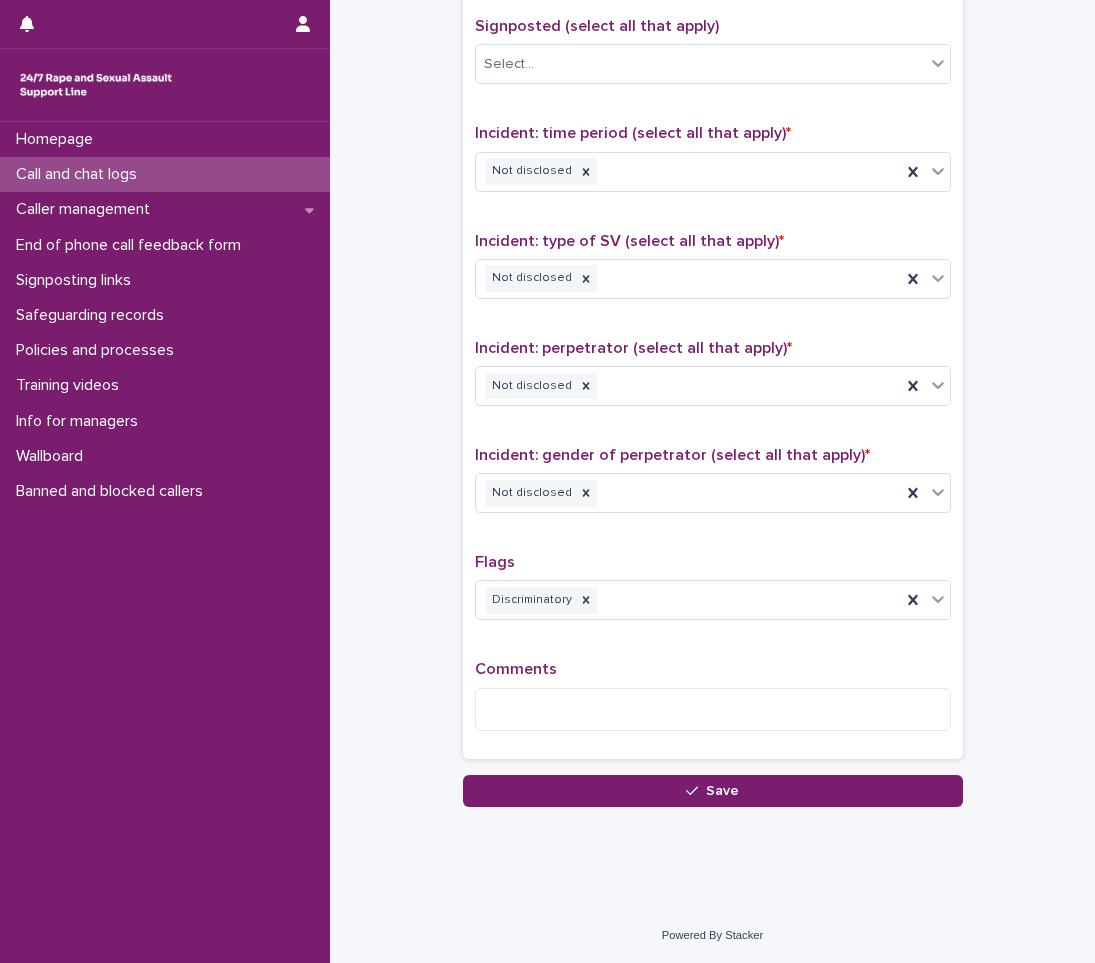 click on "**********" at bounding box center (547, 481) 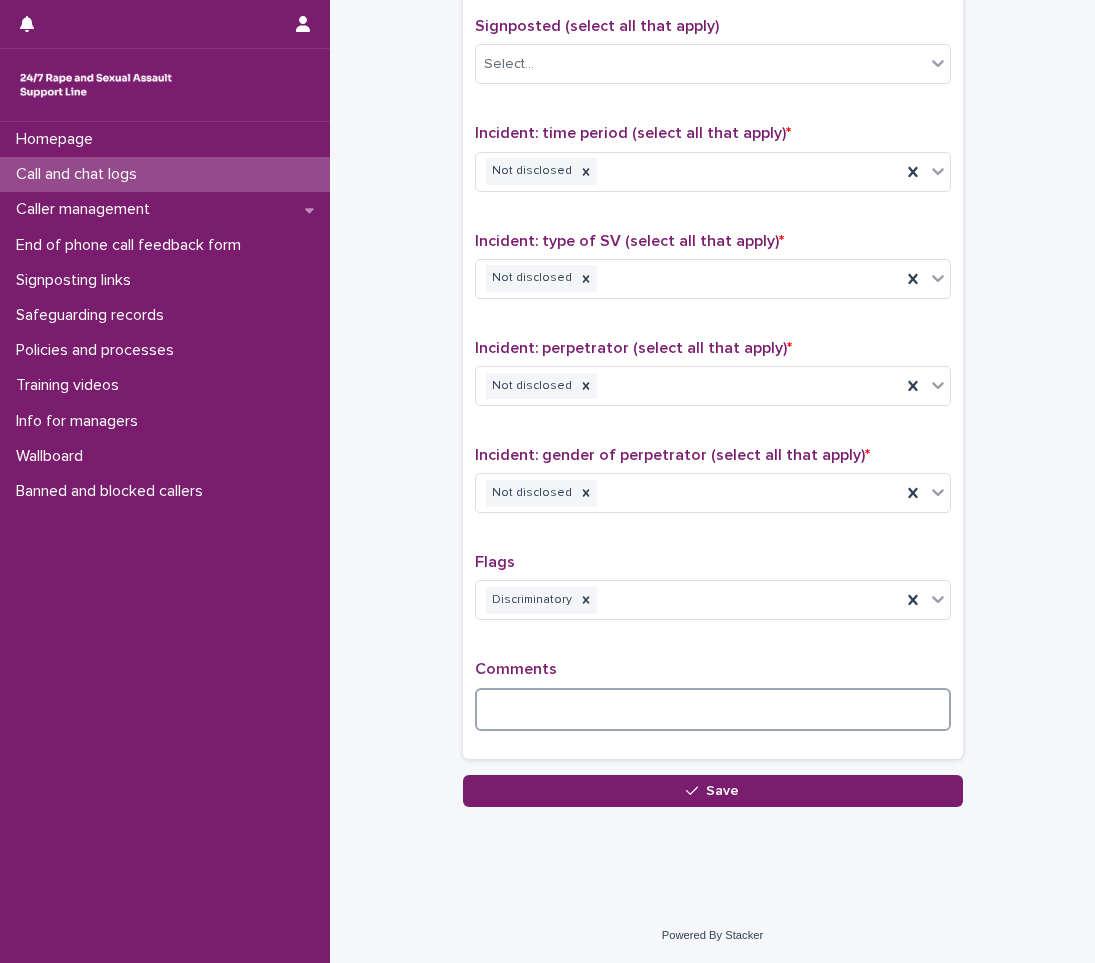 click at bounding box center [713, 709] 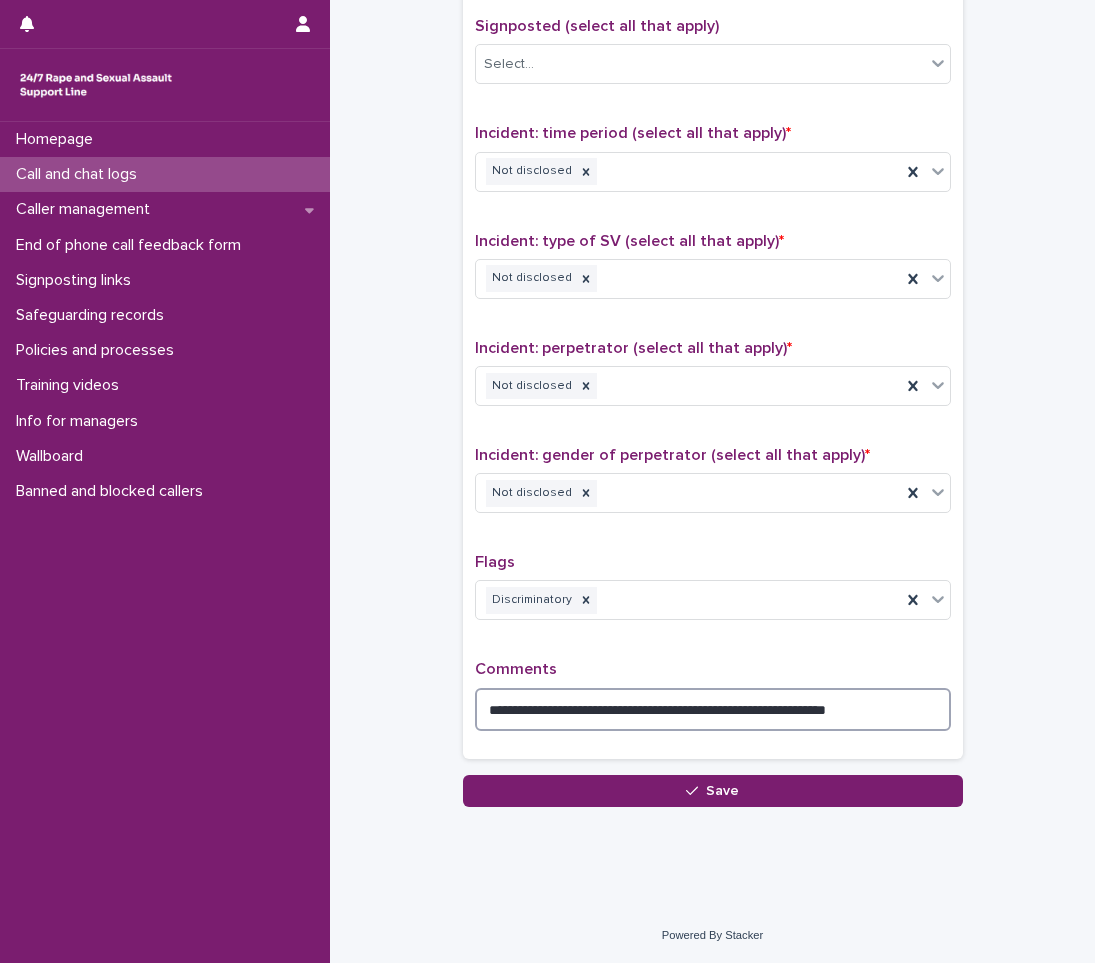 click on "**********" at bounding box center [713, 709] 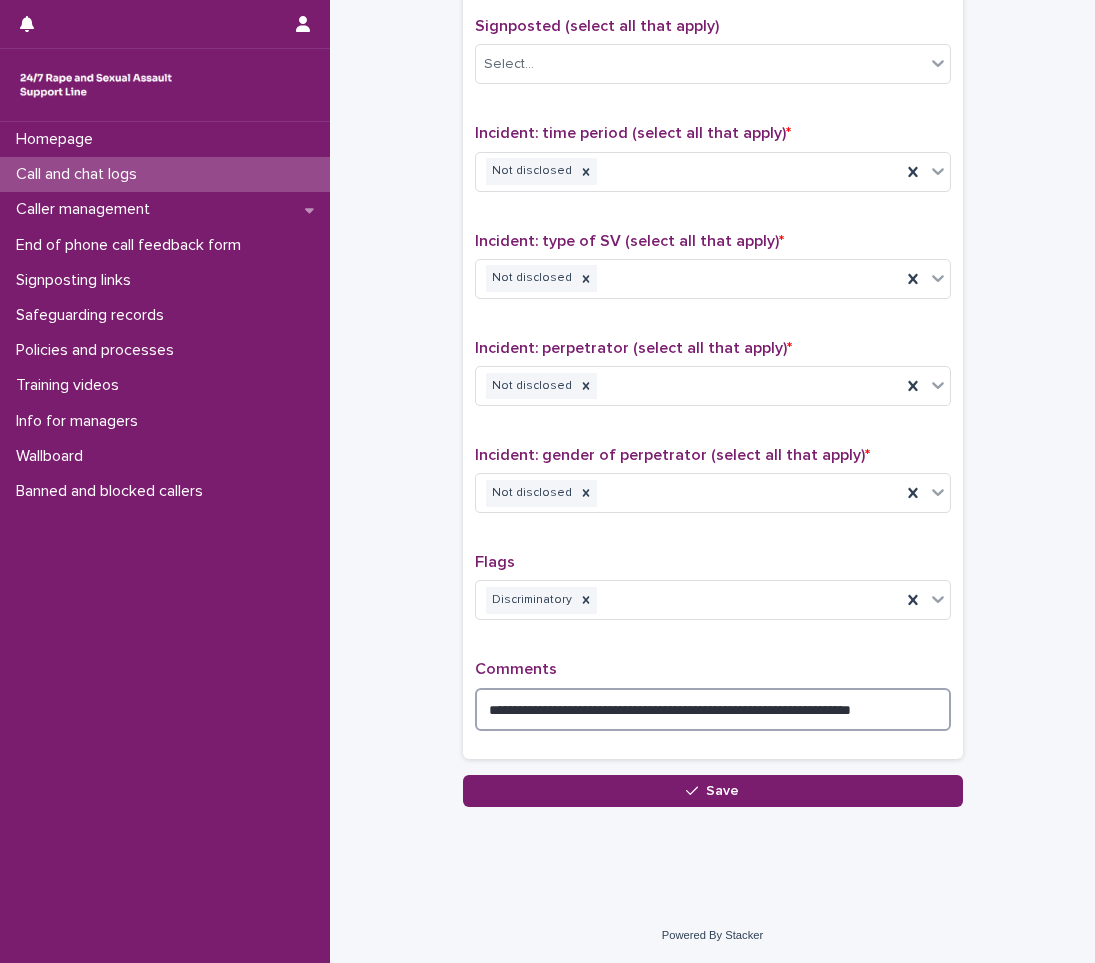 click on "**********" at bounding box center (713, 709) 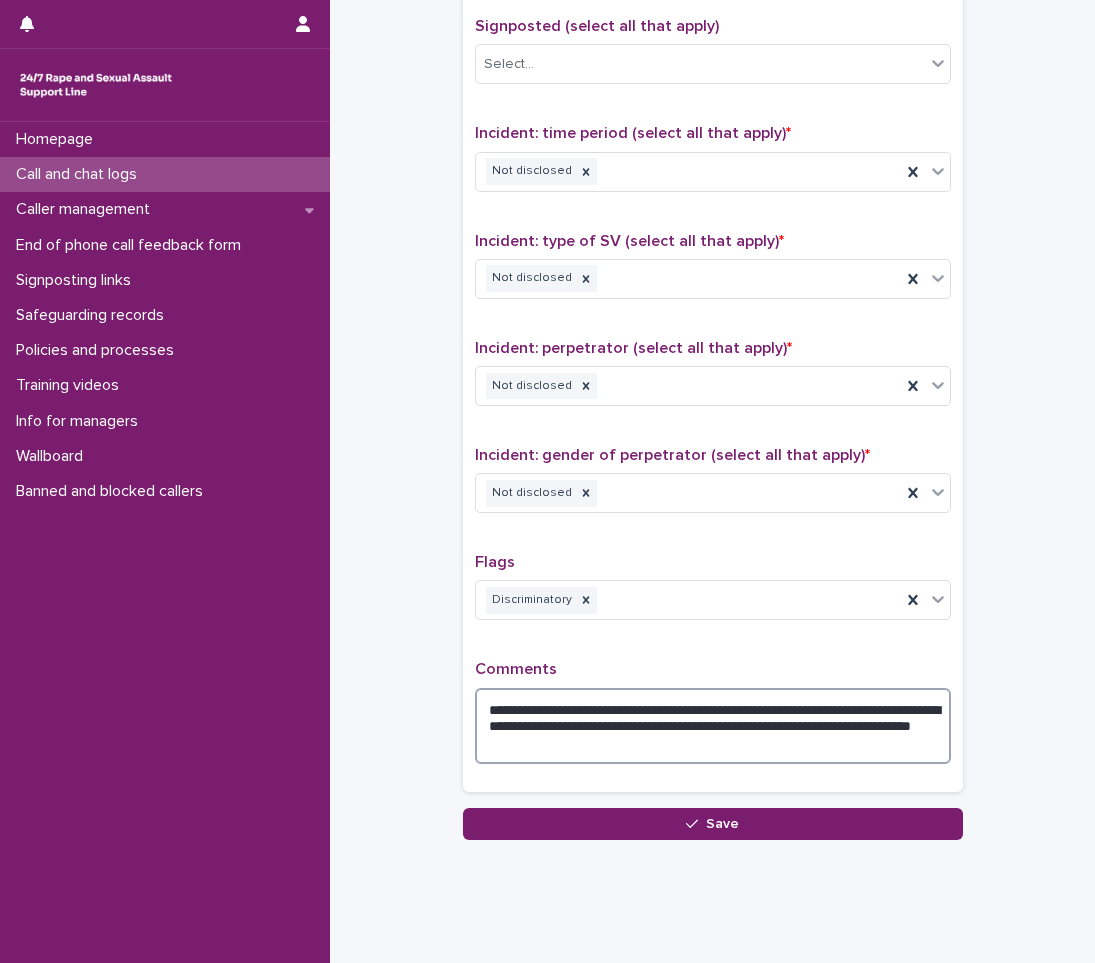 click on "**********" at bounding box center [713, 726] 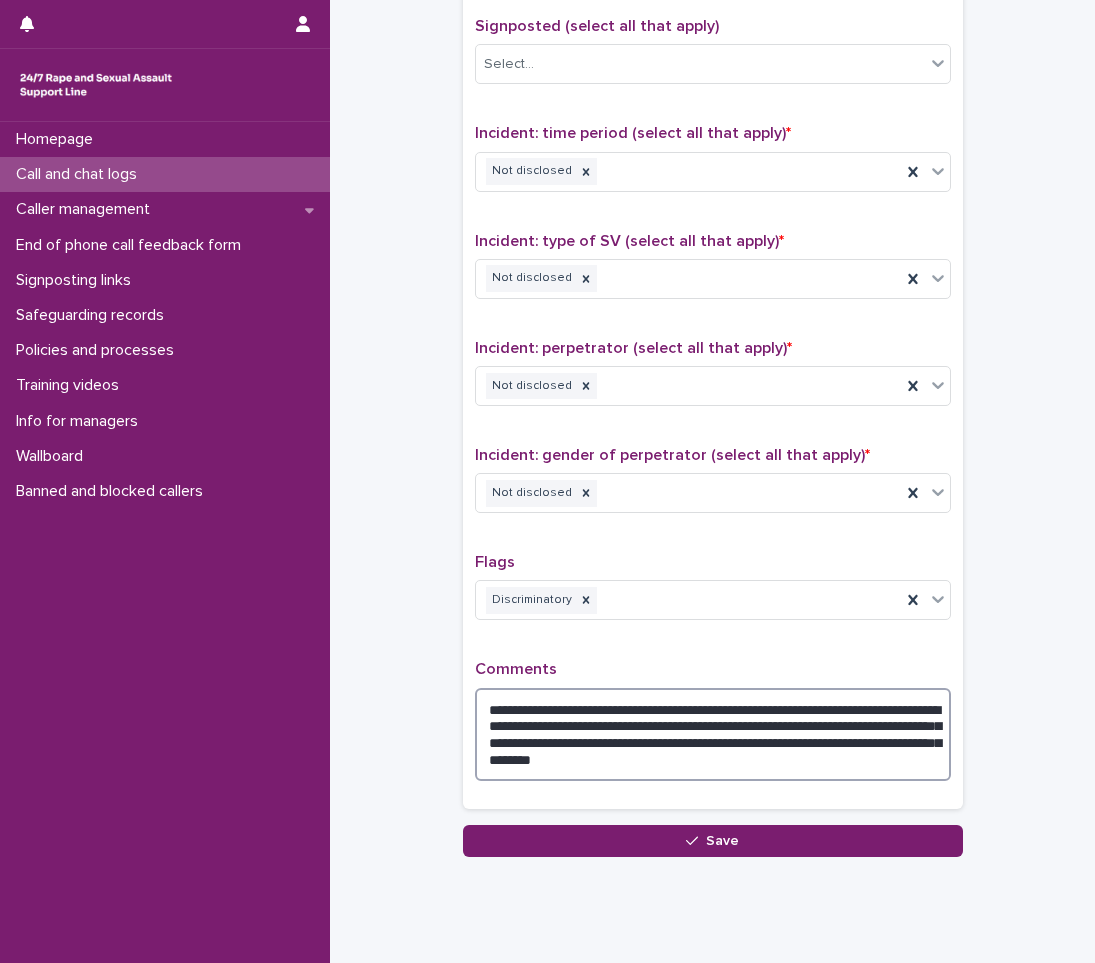 click on "**********" at bounding box center (713, 734) 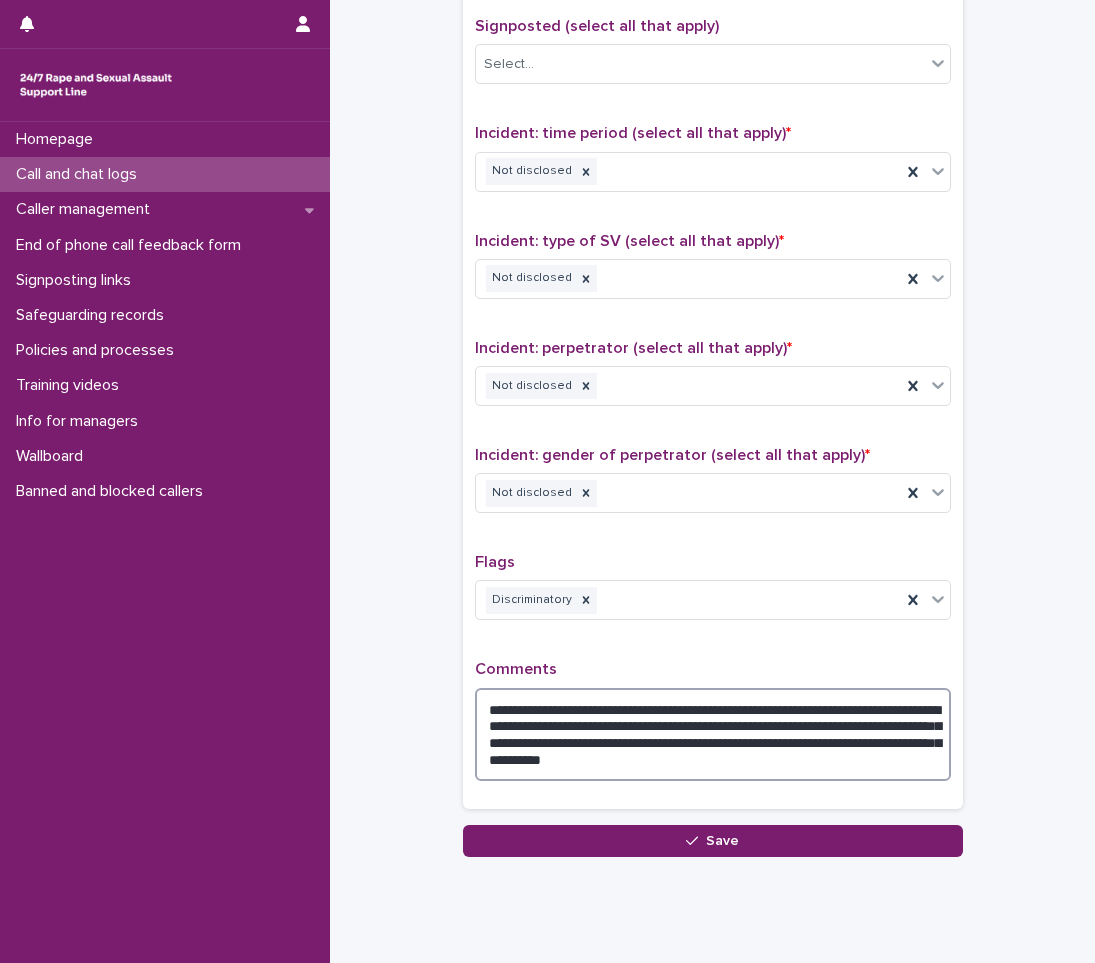 click on "**********" at bounding box center [713, 734] 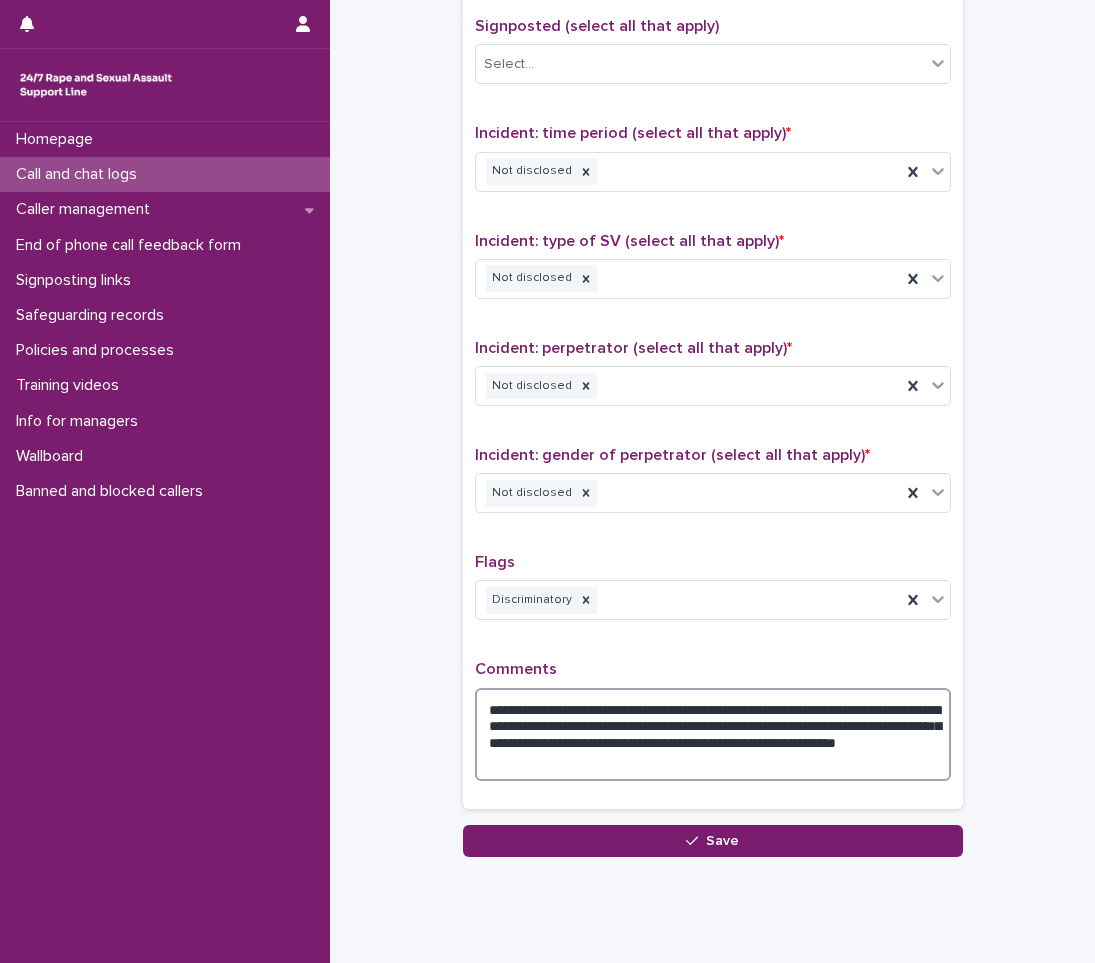 click on "**********" at bounding box center [713, 734] 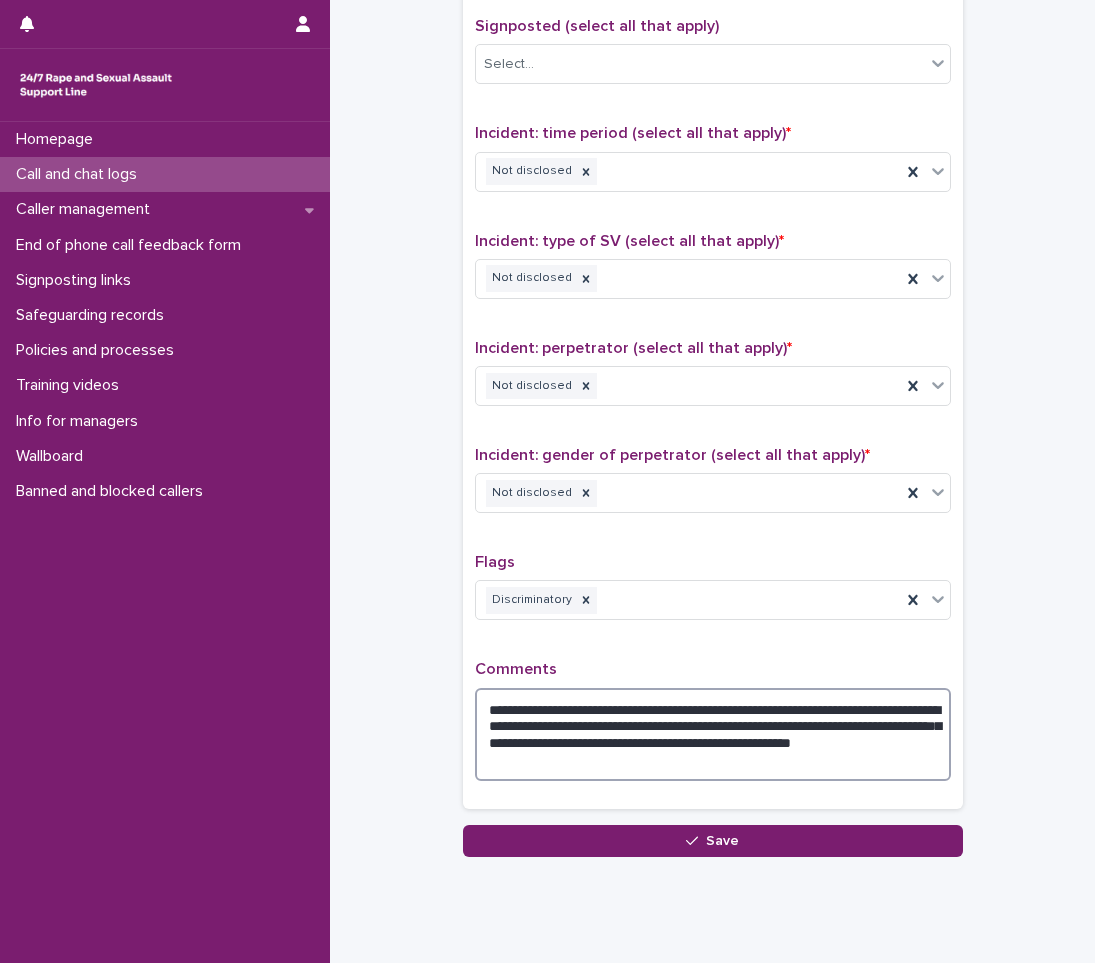 click on "**********" at bounding box center [713, 734] 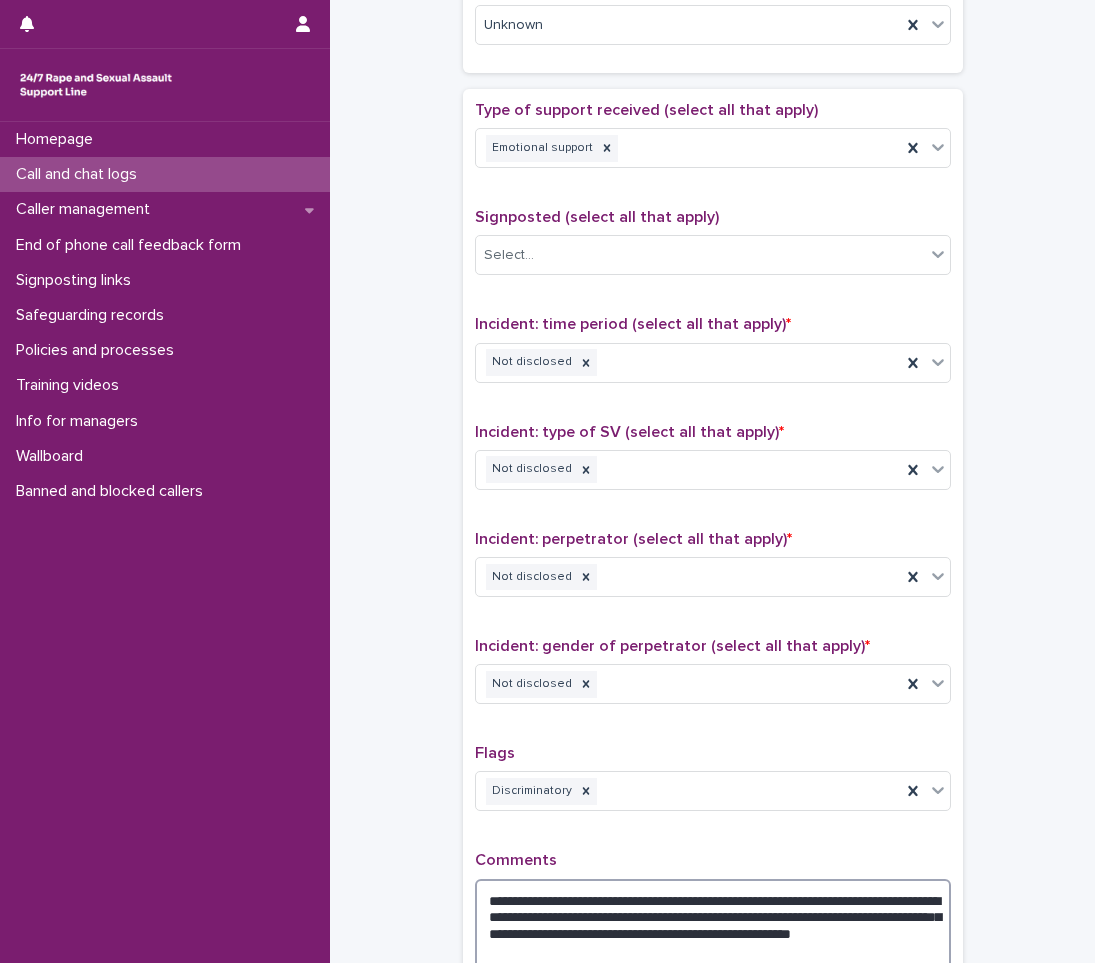 scroll, scrollTop: 1300, scrollLeft: 0, axis: vertical 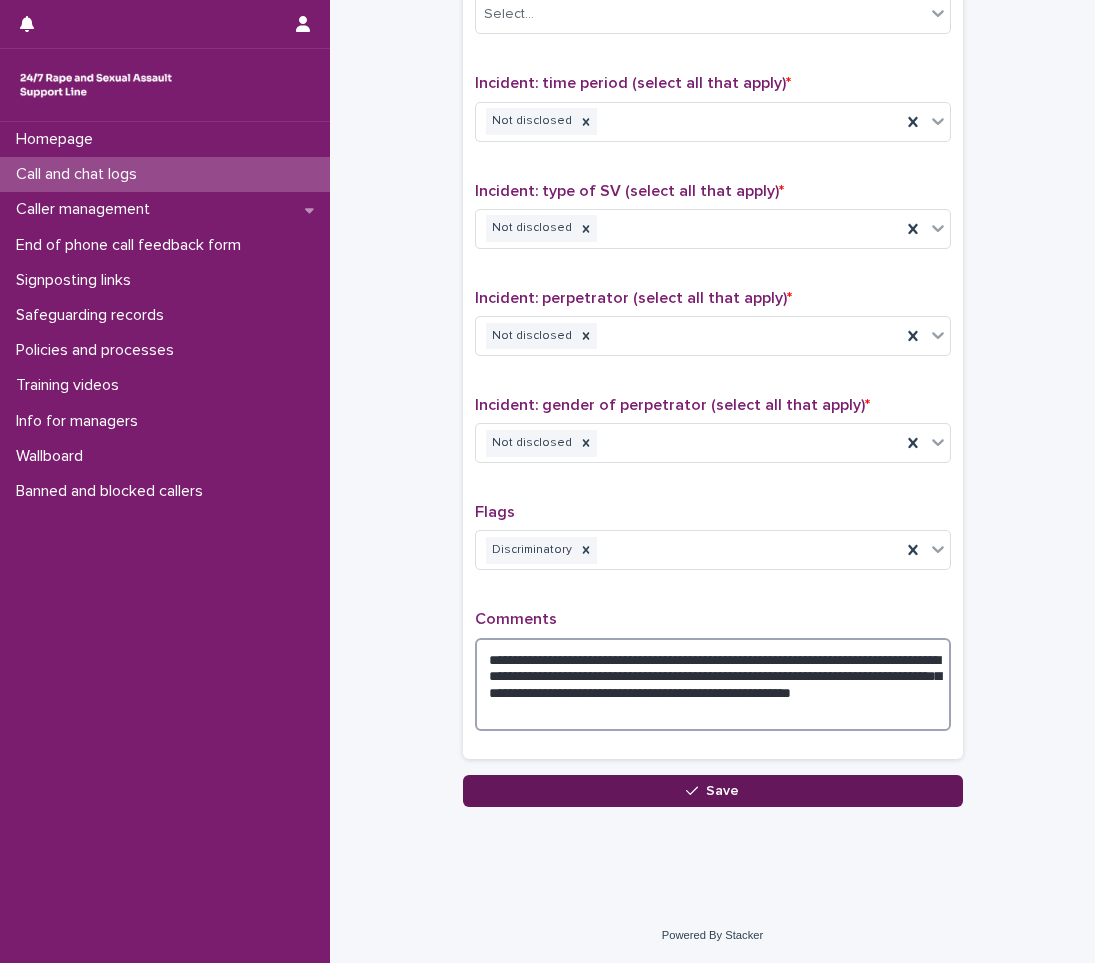 type on "**********" 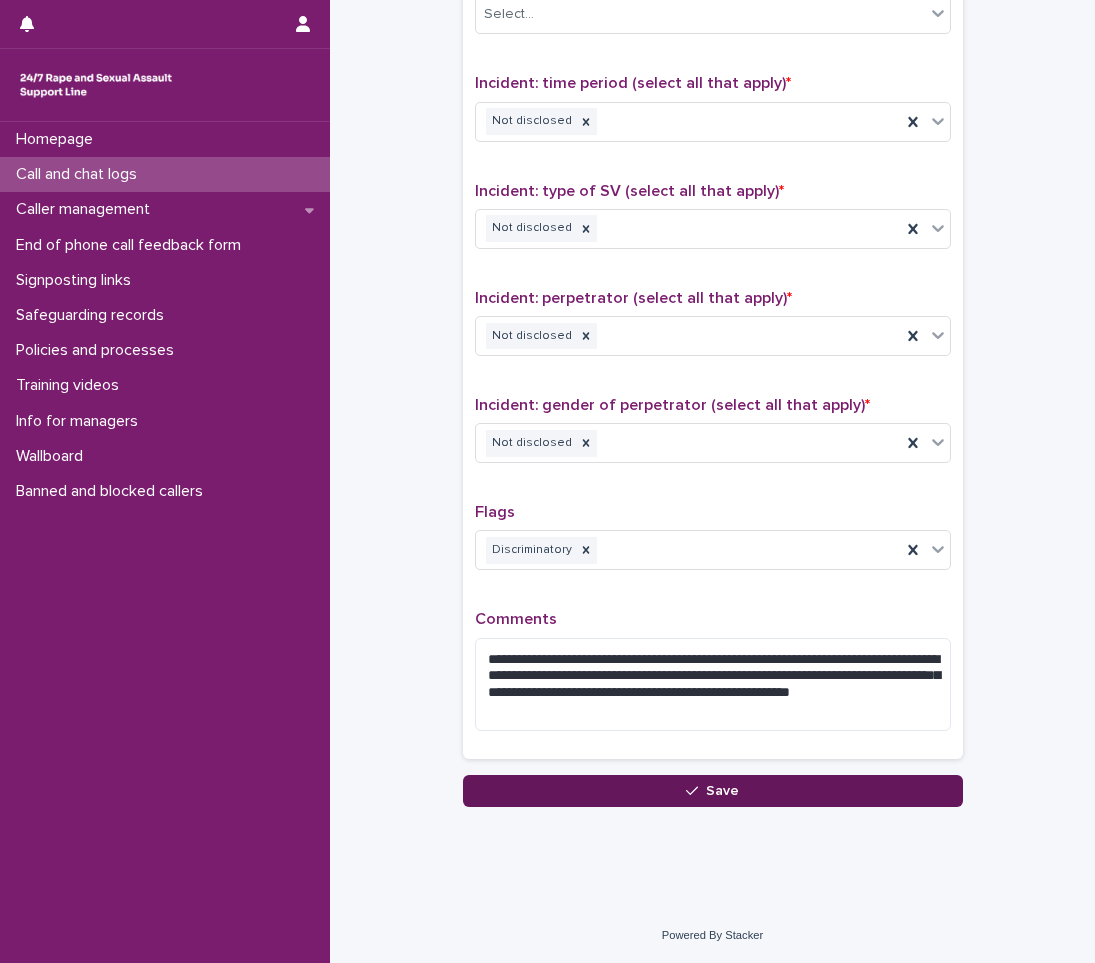 click on "Save" at bounding box center [713, 791] 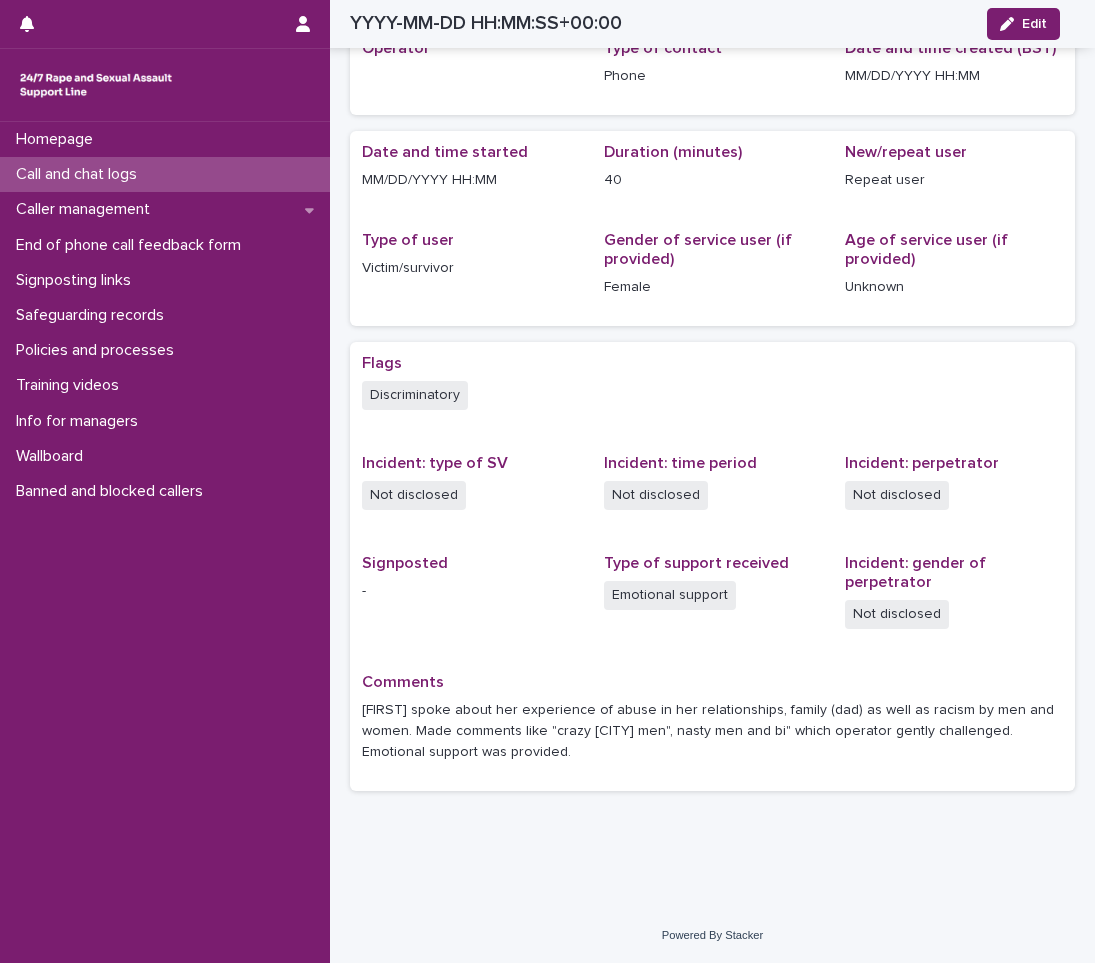 scroll, scrollTop: 93, scrollLeft: 0, axis: vertical 